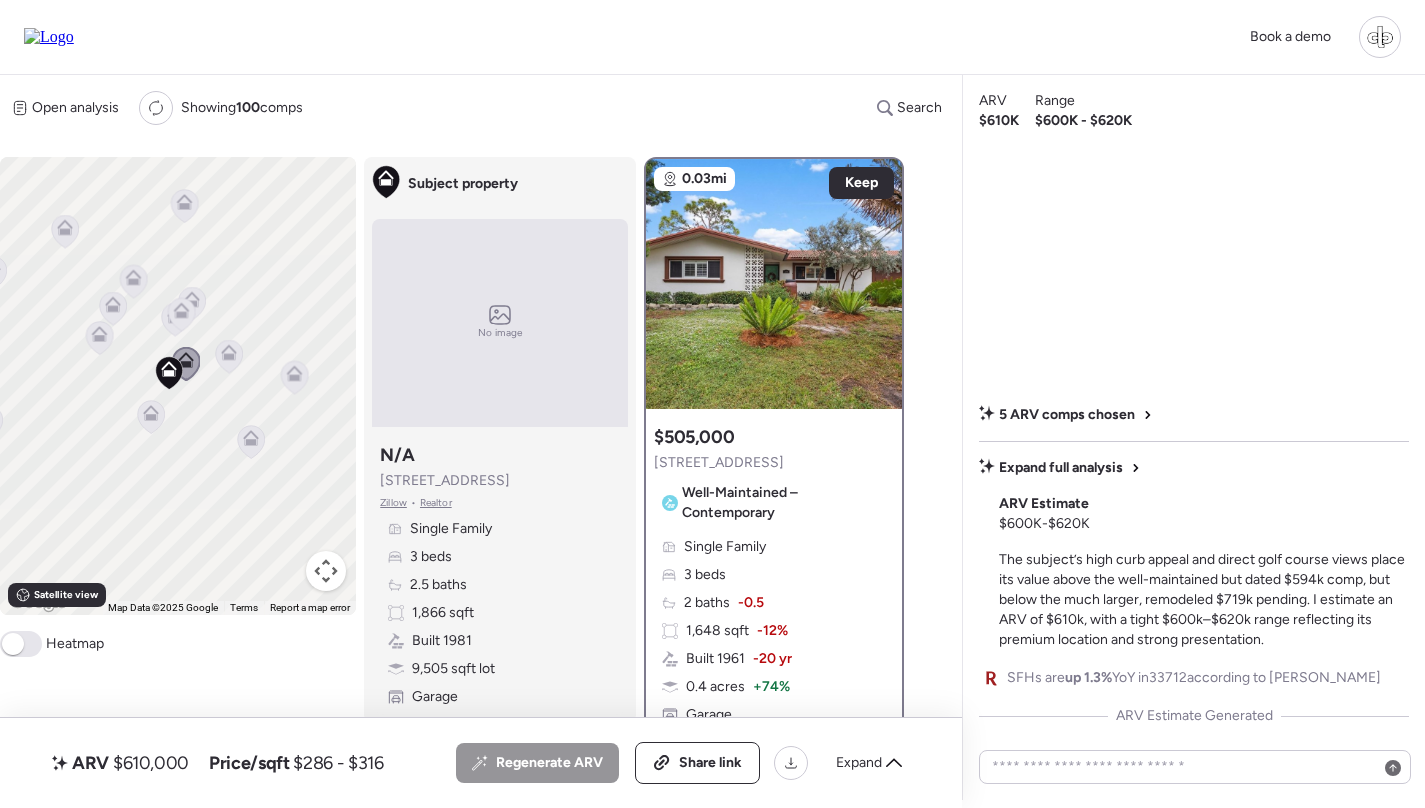 scroll, scrollTop: 0, scrollLeft: 0, axis: both 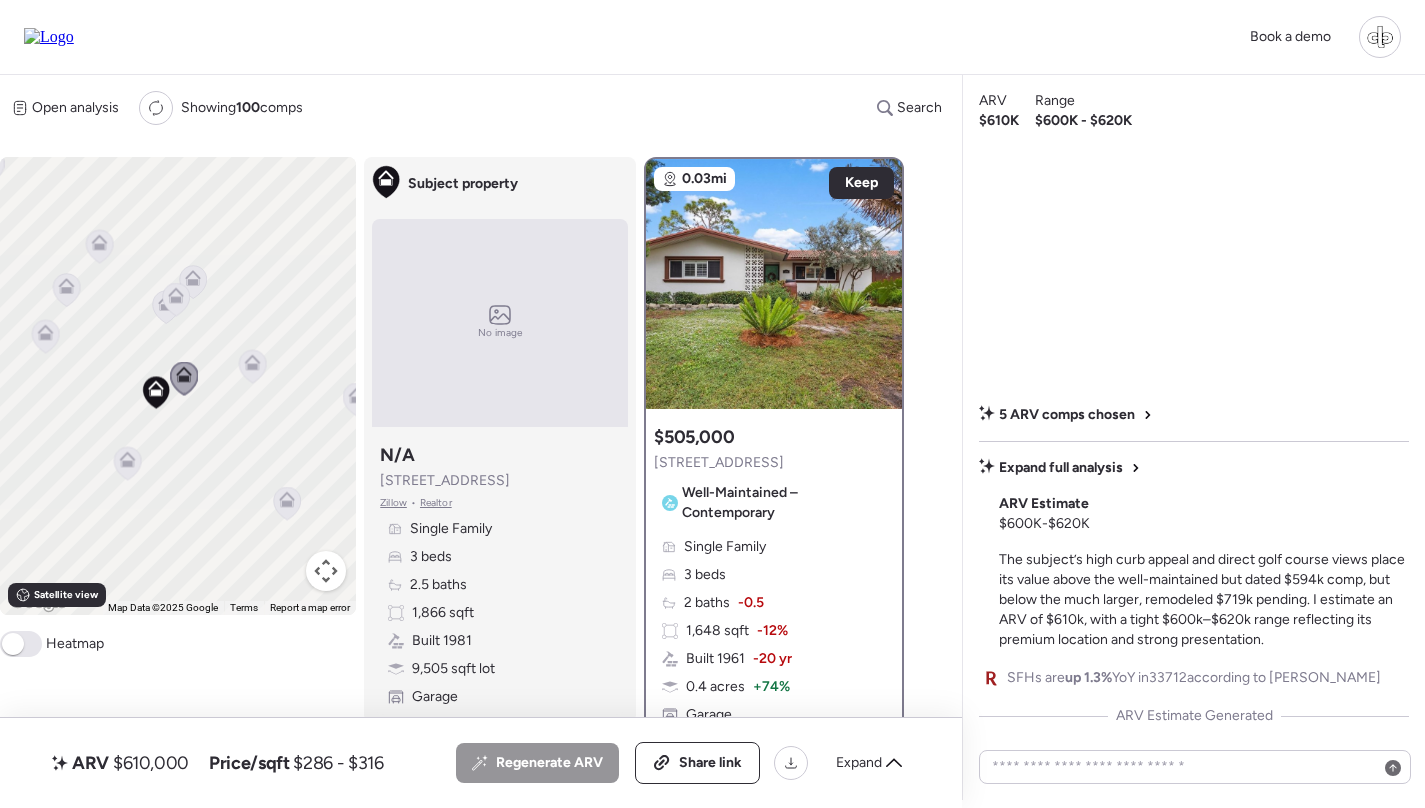 click 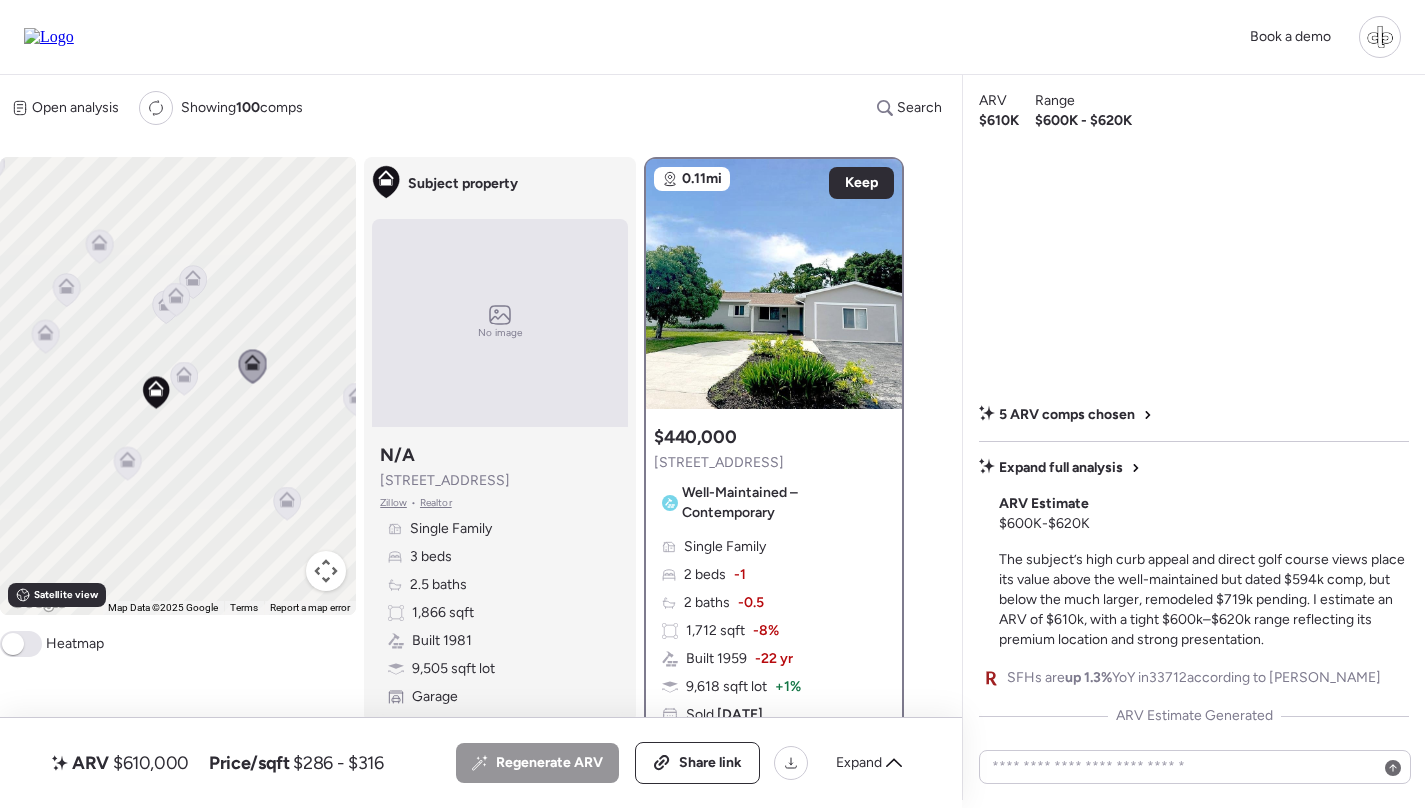 click 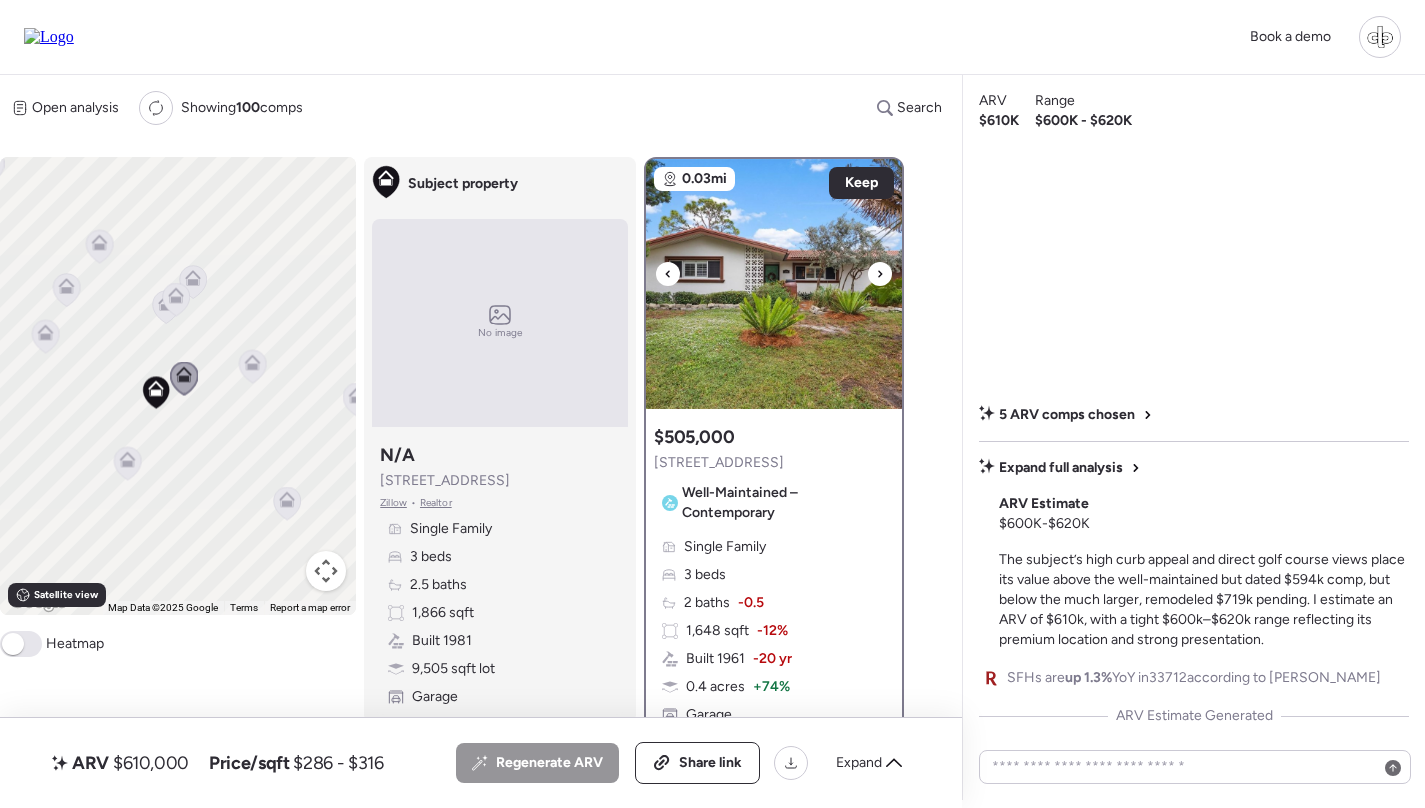 click at bounding box center [774, 284] 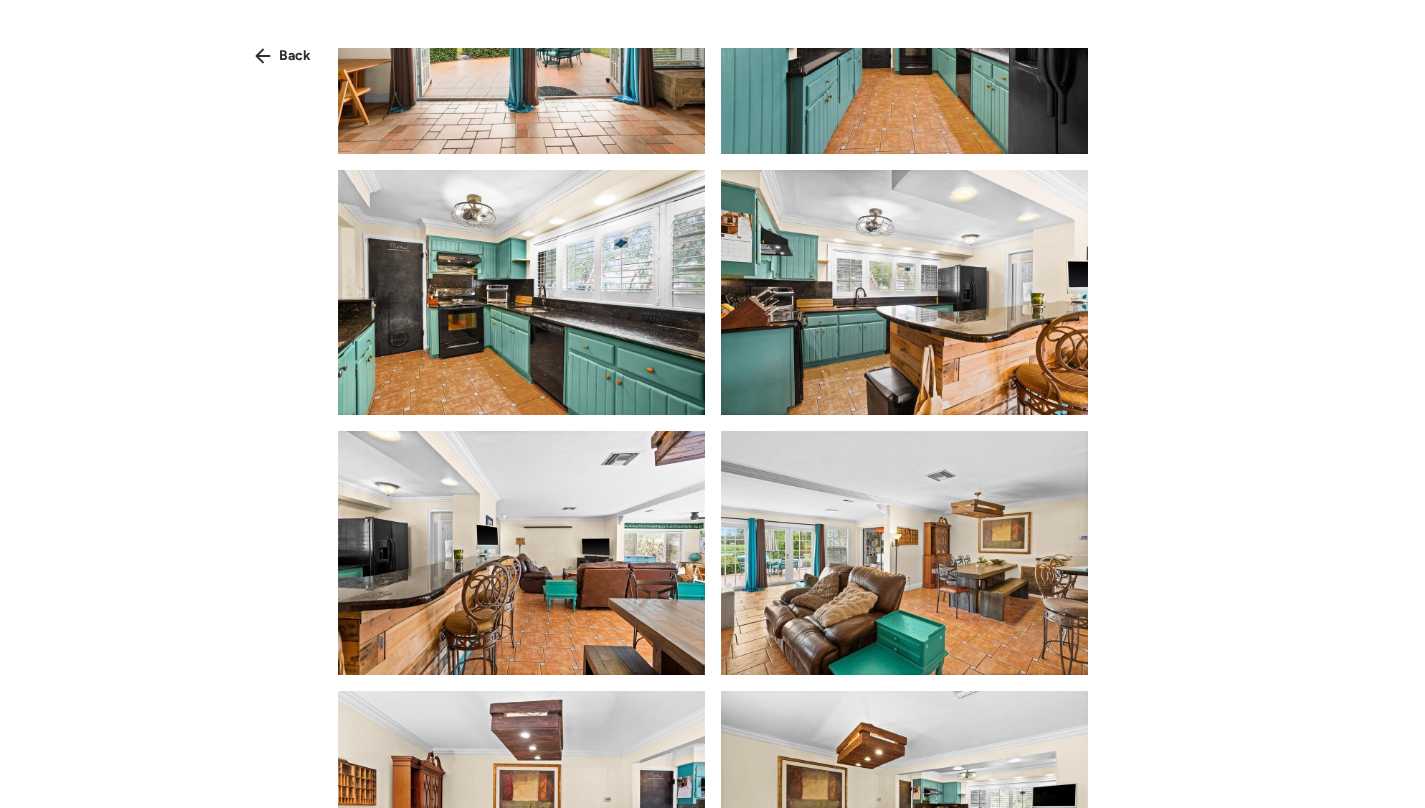 scroll, scrollTop: 2098, scrollLeft: 0, axis: vertical 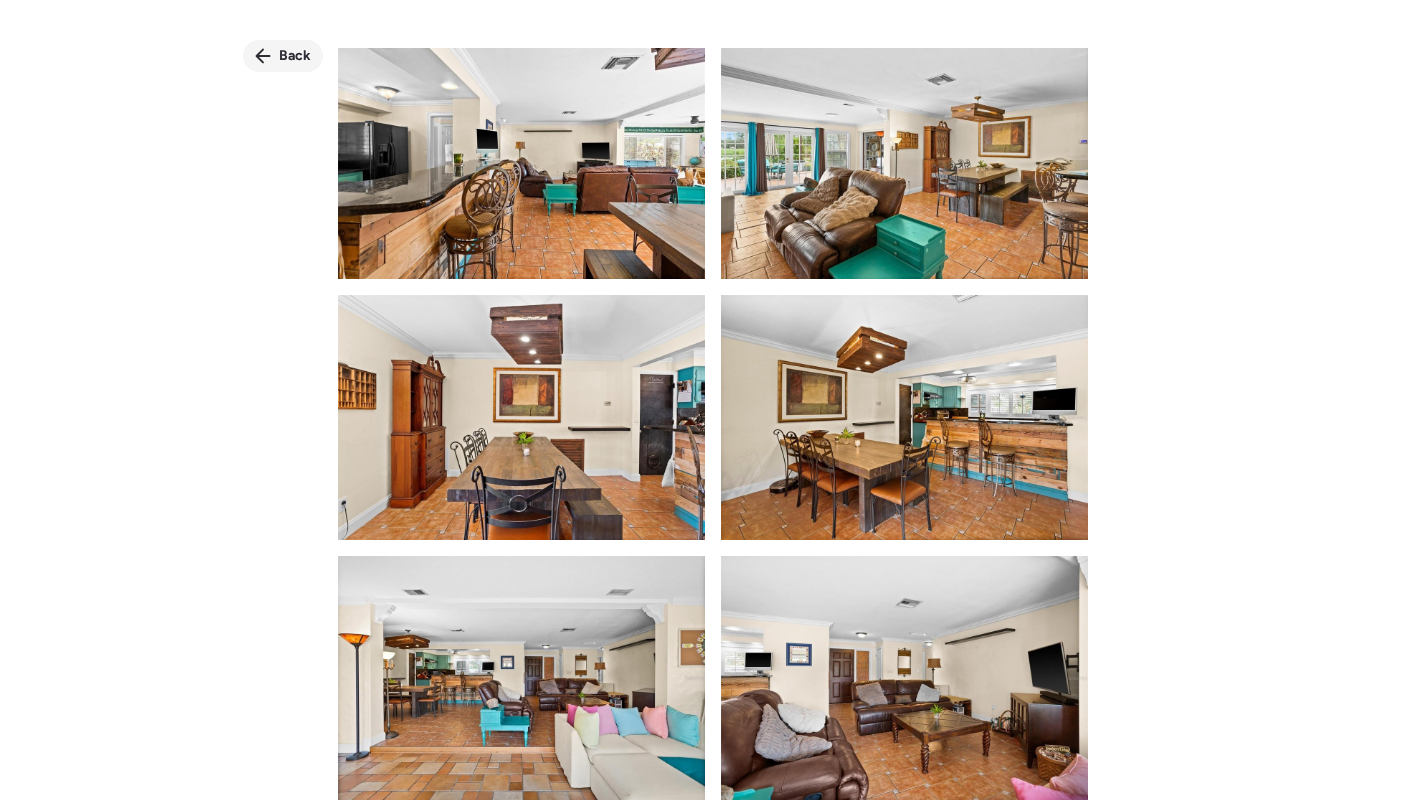 click on "Back" at bounding box center (283, 56) 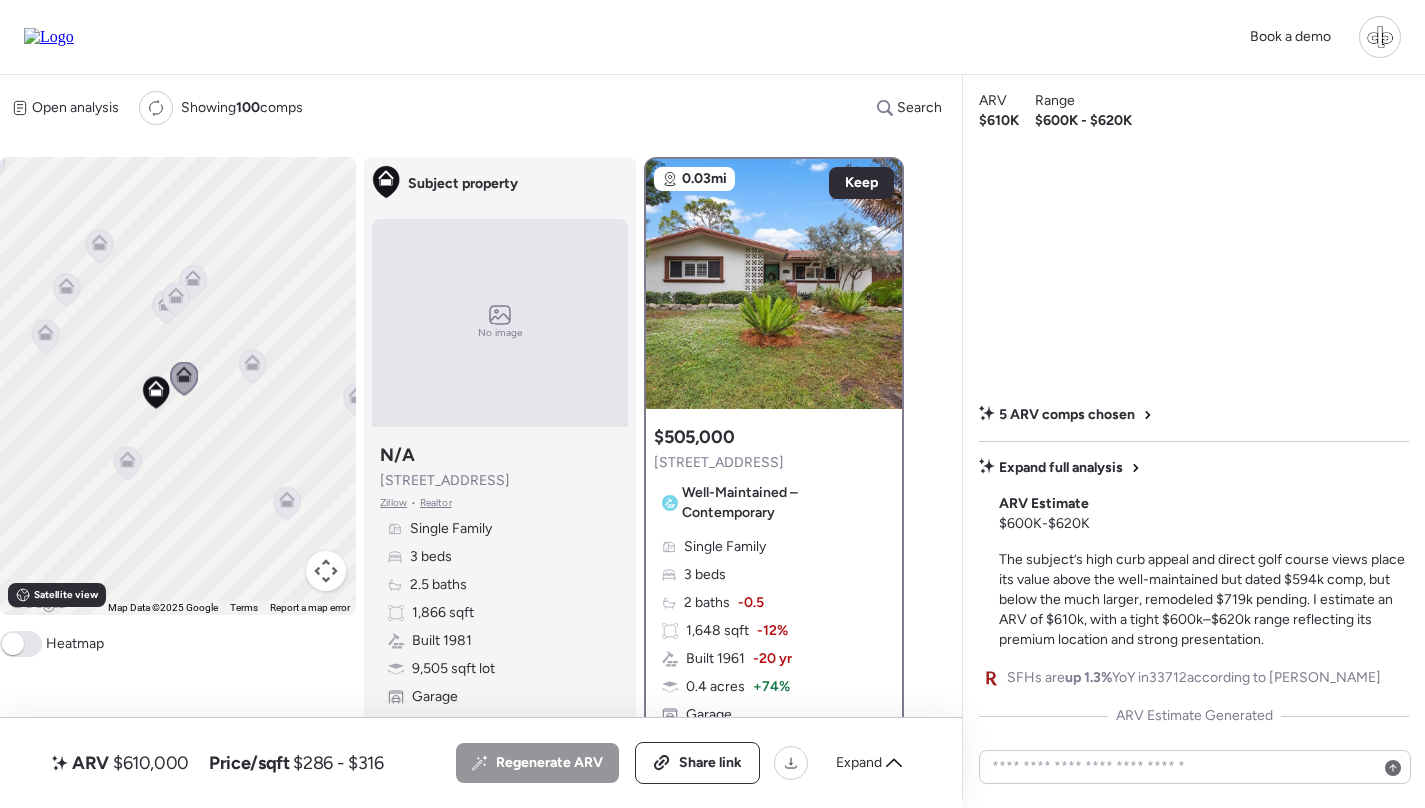 click 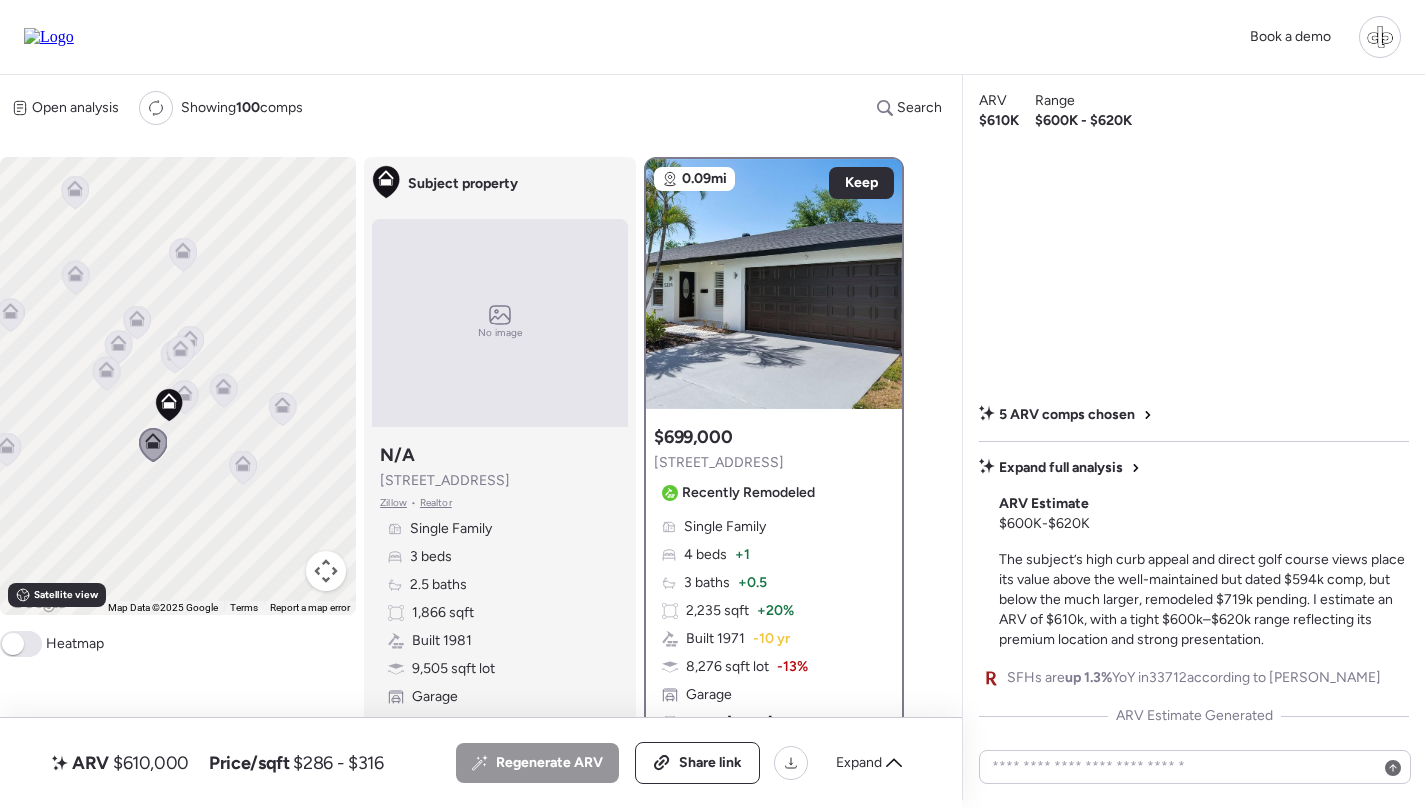 click 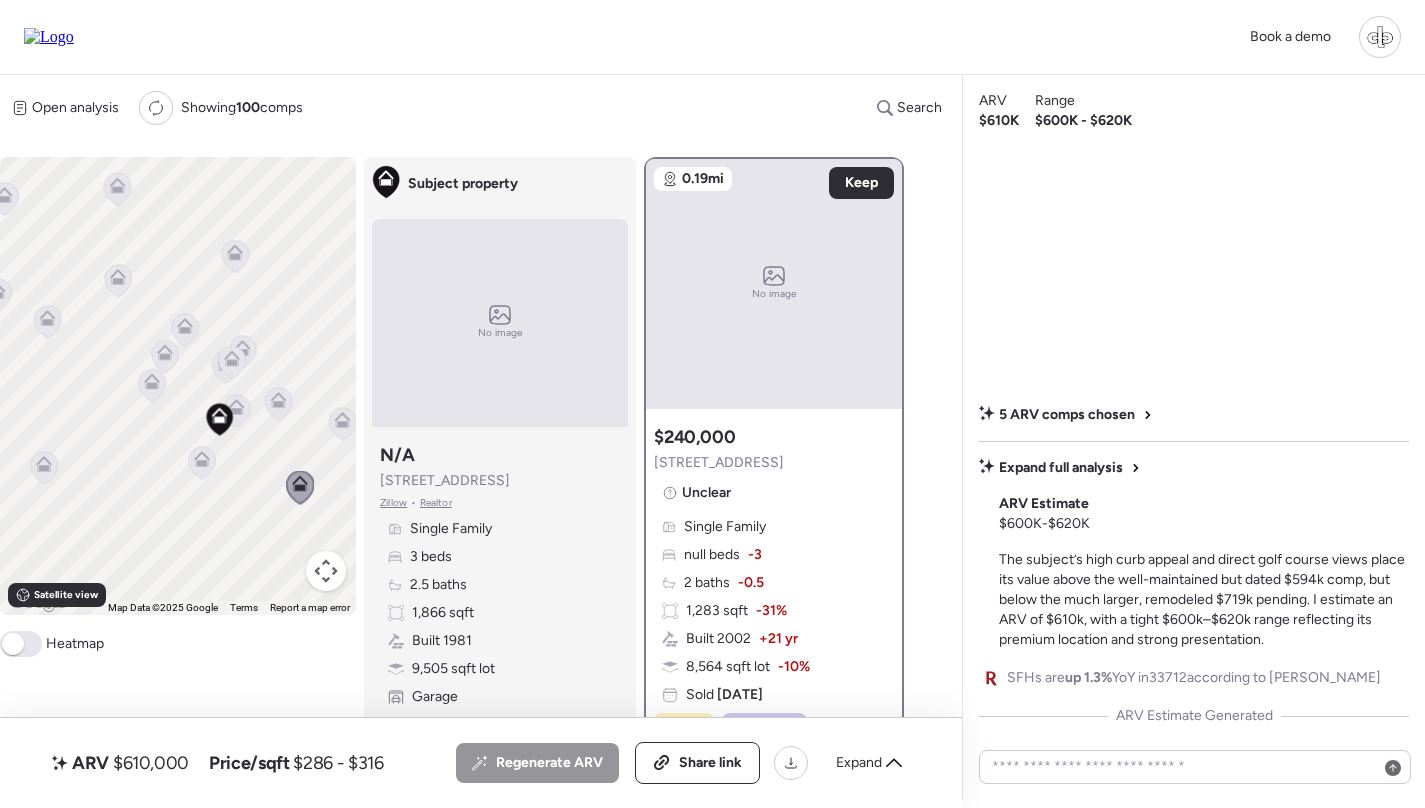 click 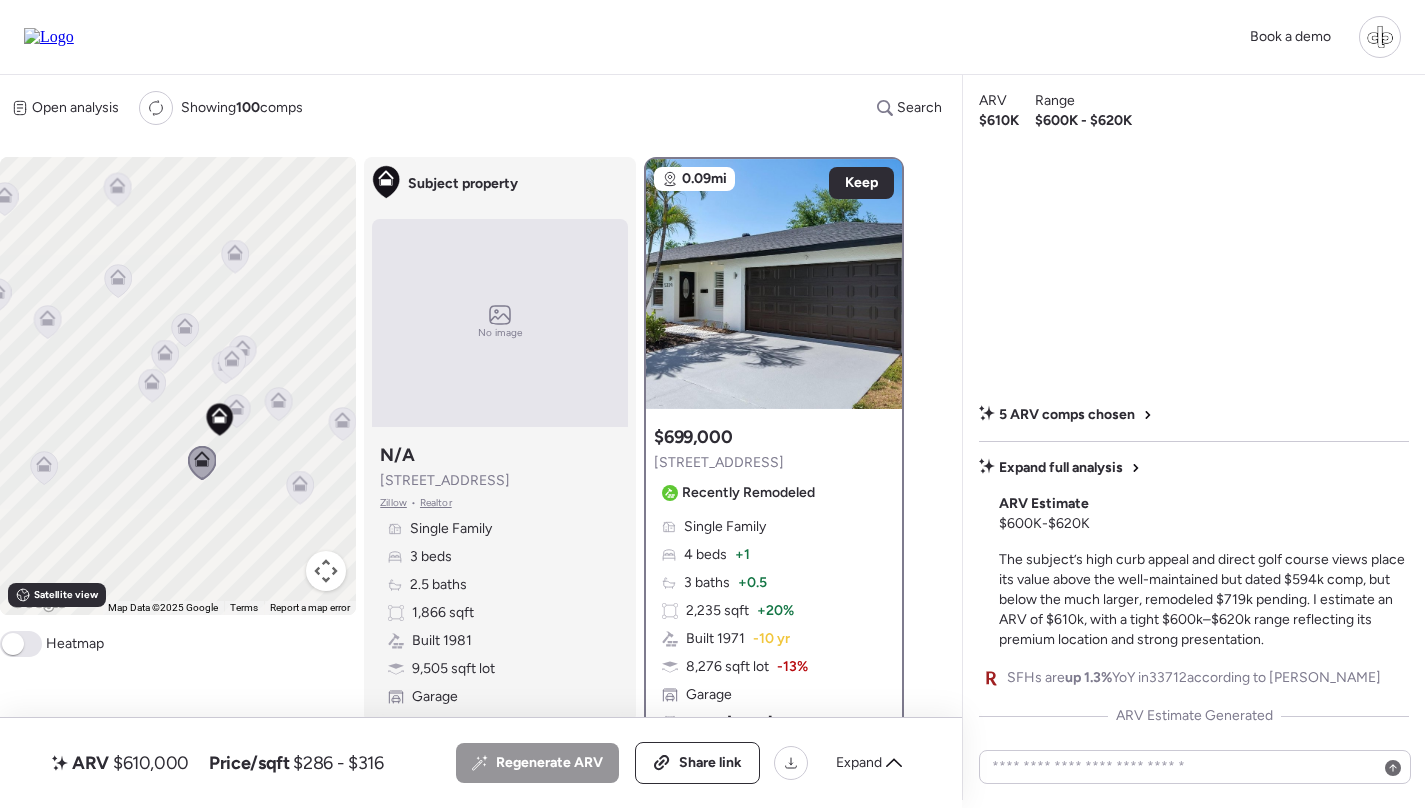 click 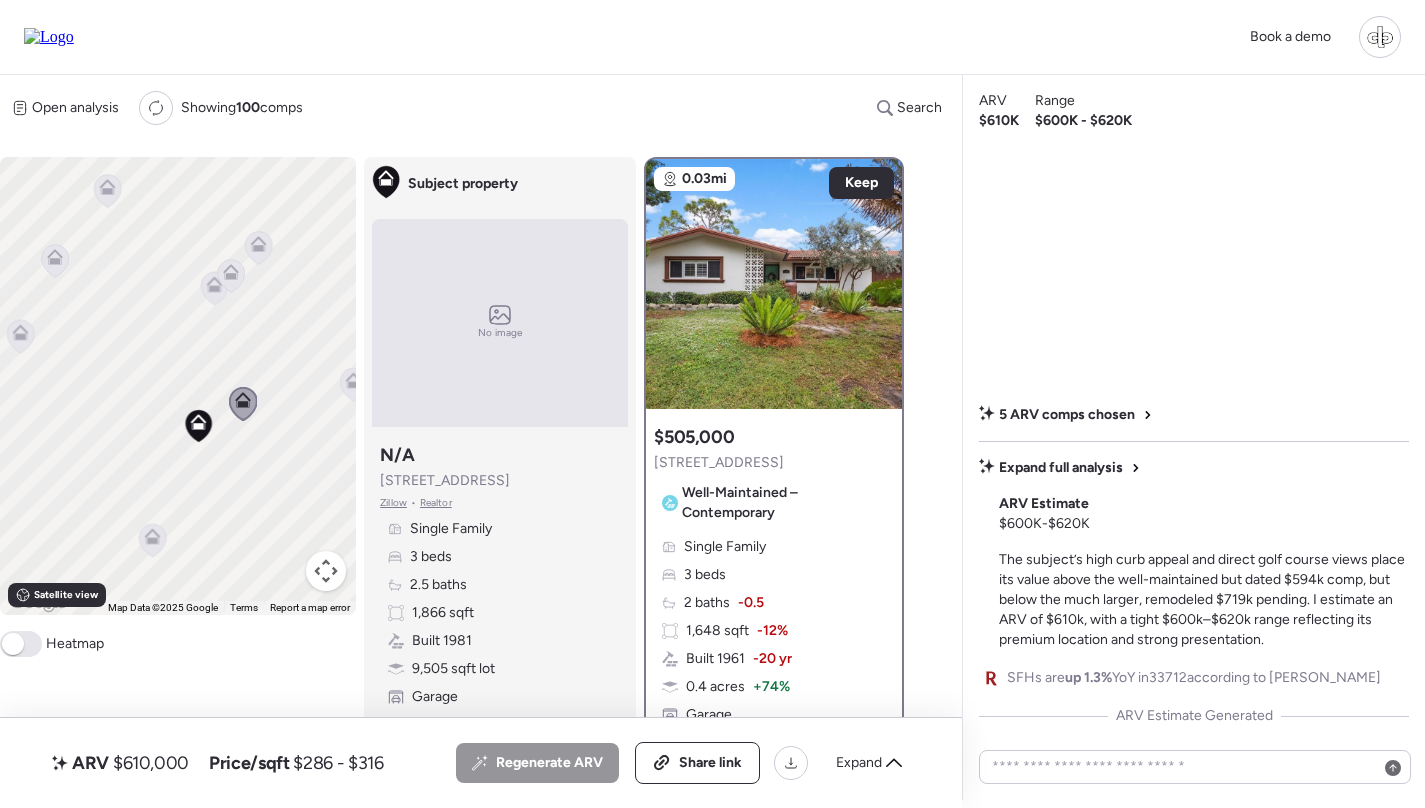 click 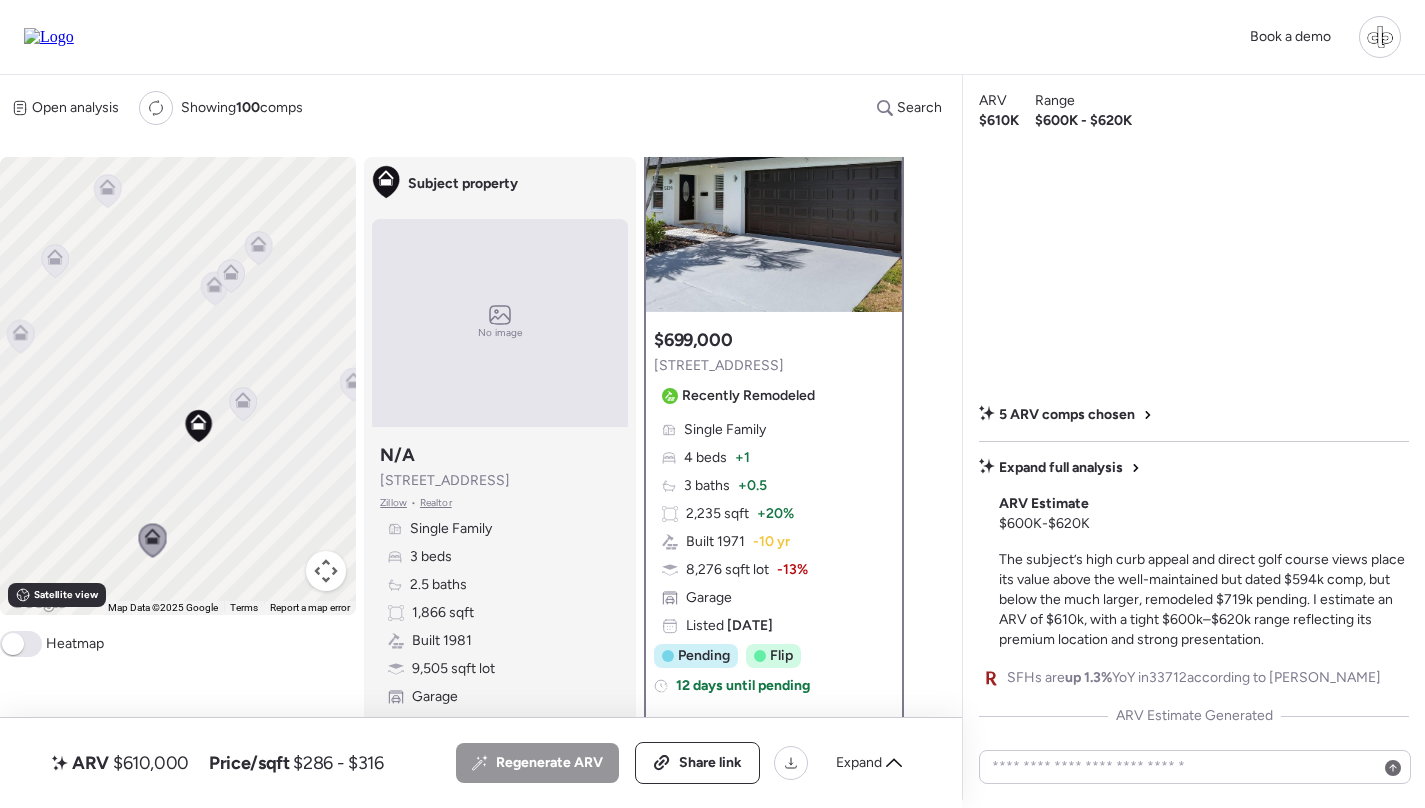 scroll, scrollTop: 96, scrollLeft: 0, axis: vertical 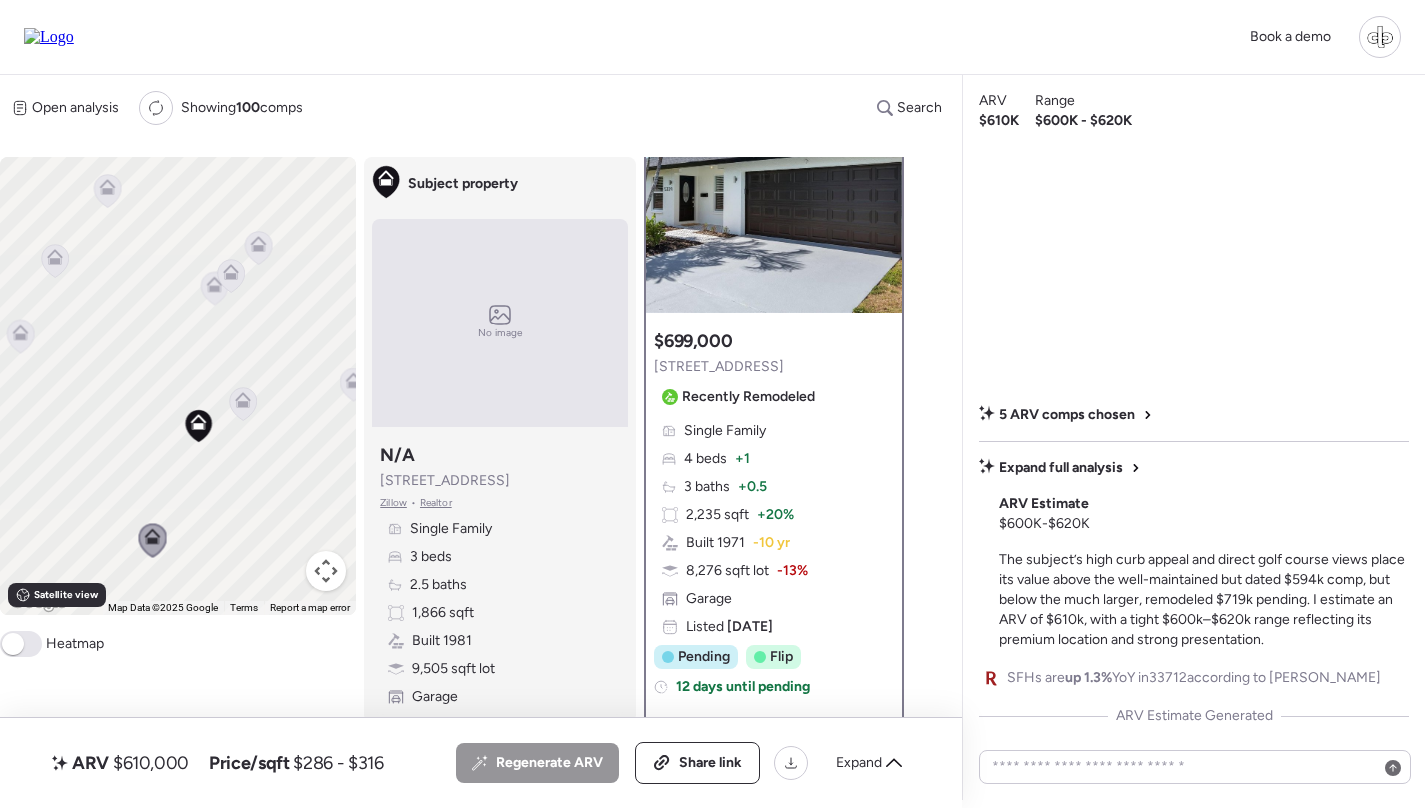click 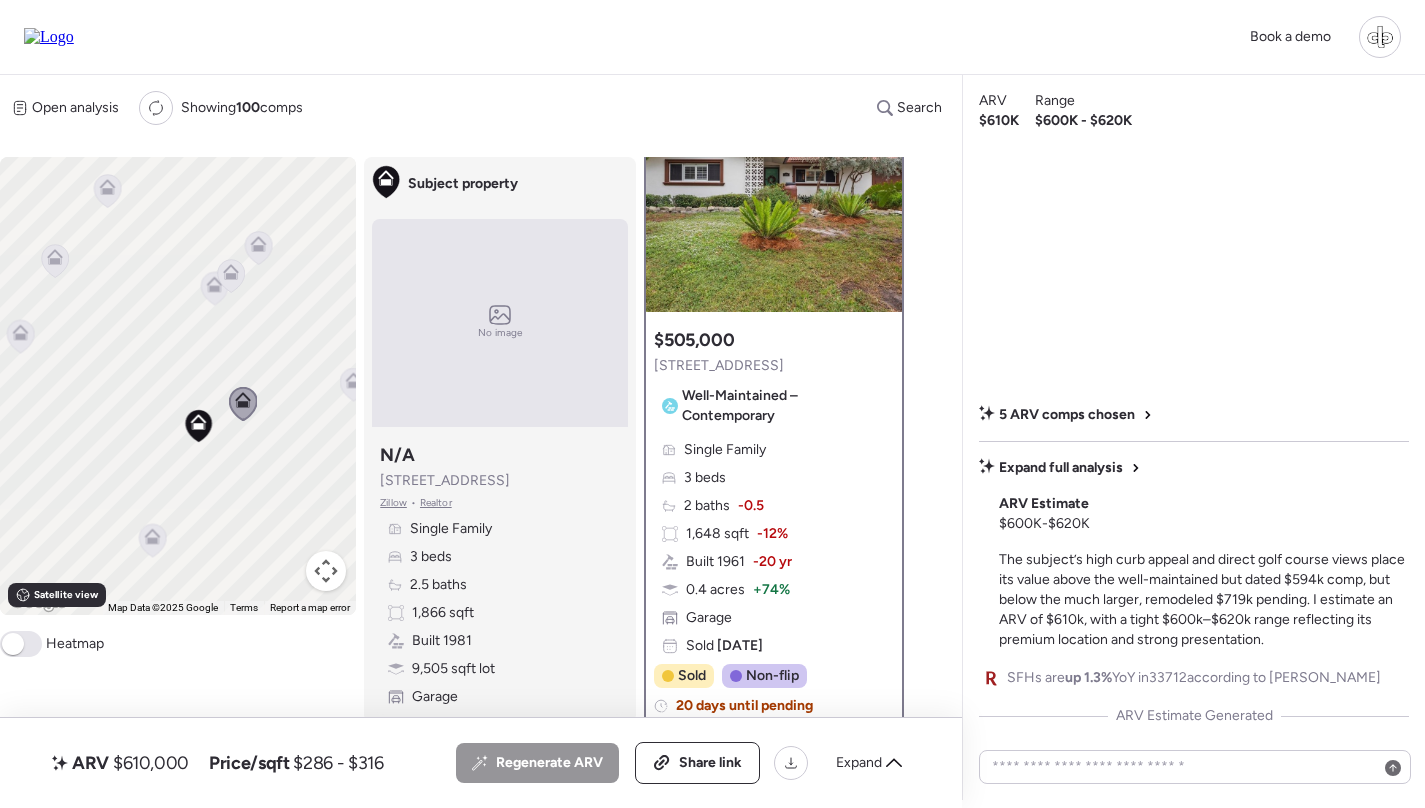 scroll, scrollTop: 100, scrollLeft: 0, axis: vertical 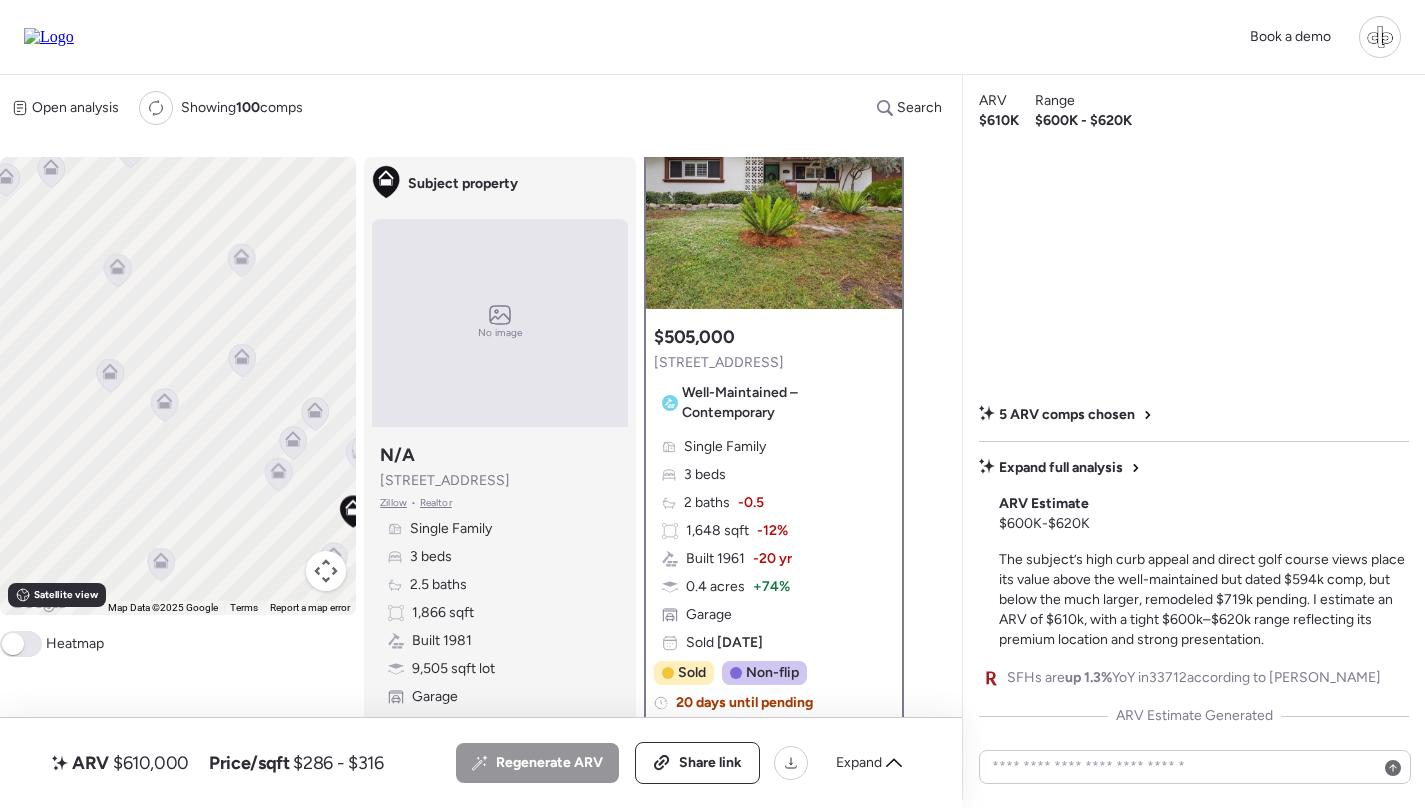 drag, startPoint x: 338, startPoint y: 450, endPoint x: 215, endPoint y: 407, distance: 130.29965 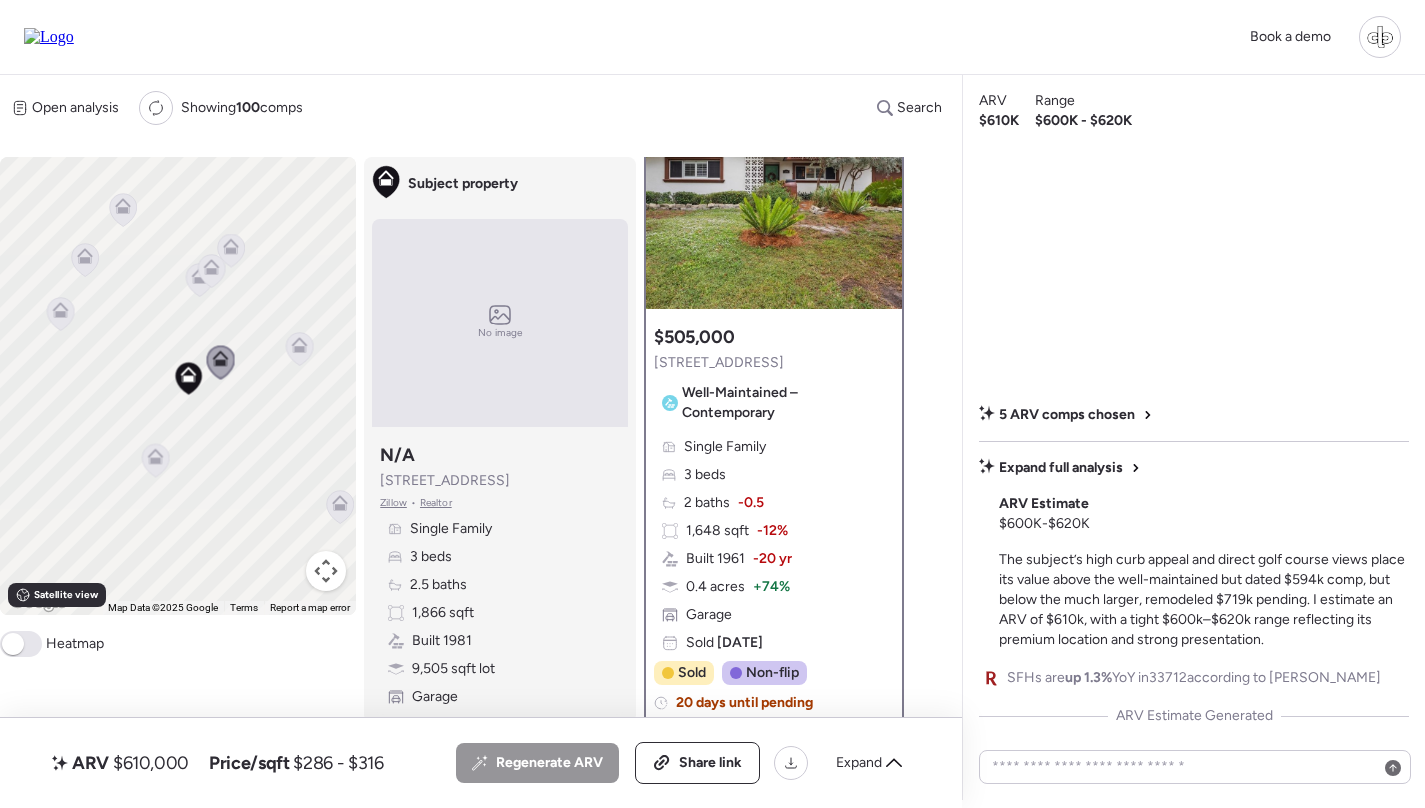 drag, startPoint x: 248, startPoint y: 388, endPoint x: 299, endPoint y: 388, distance: 51 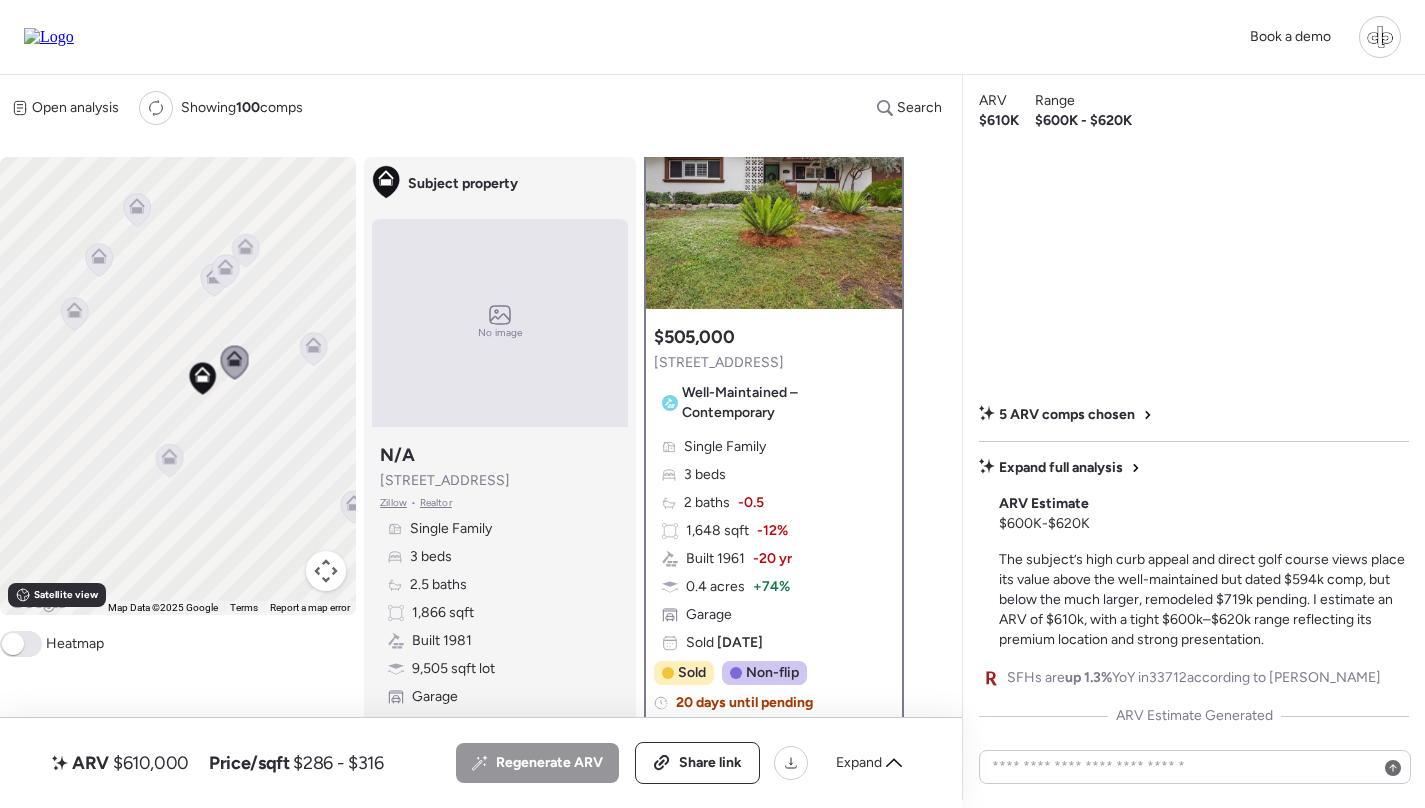 click 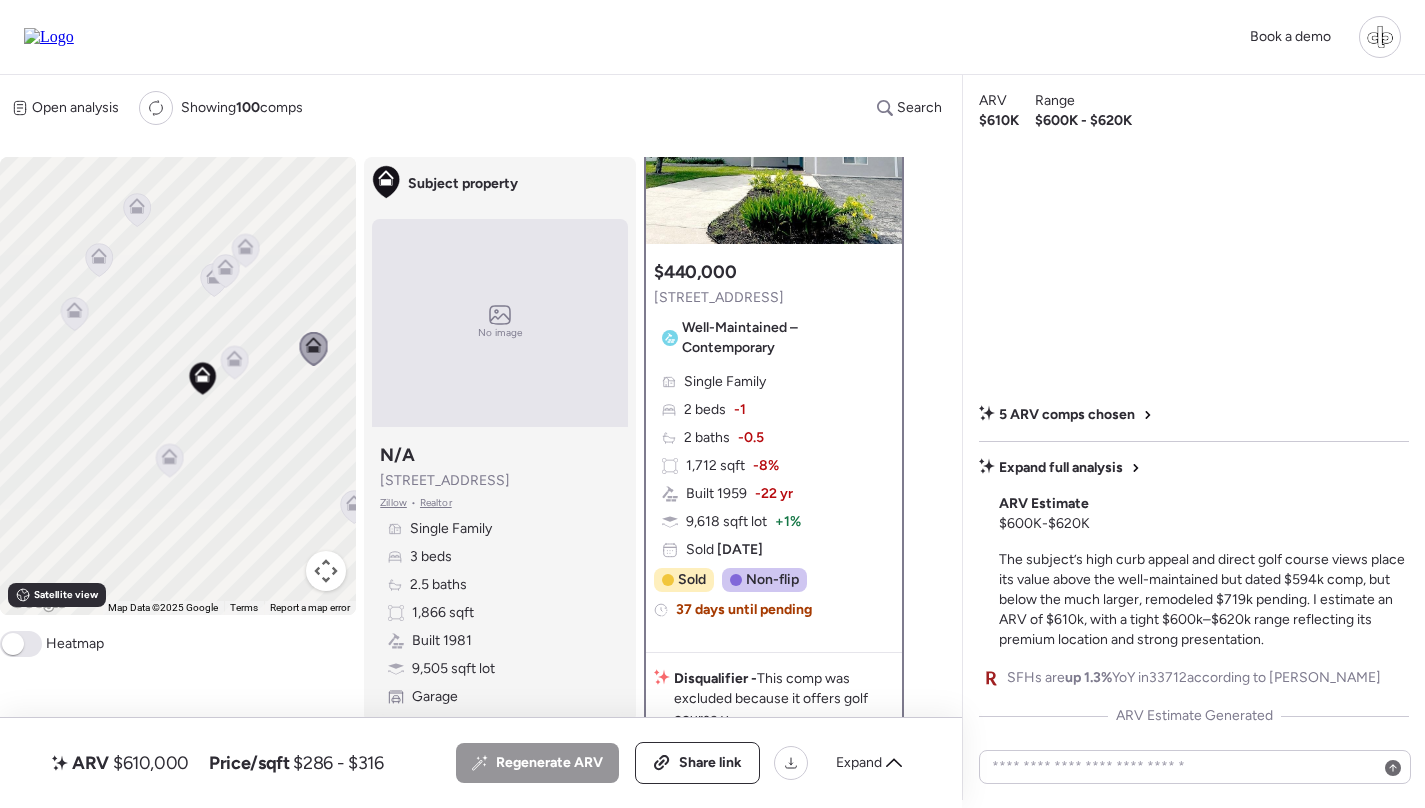 scroll, scrollTop: 187, scrollLeft: 0, axis: vertical 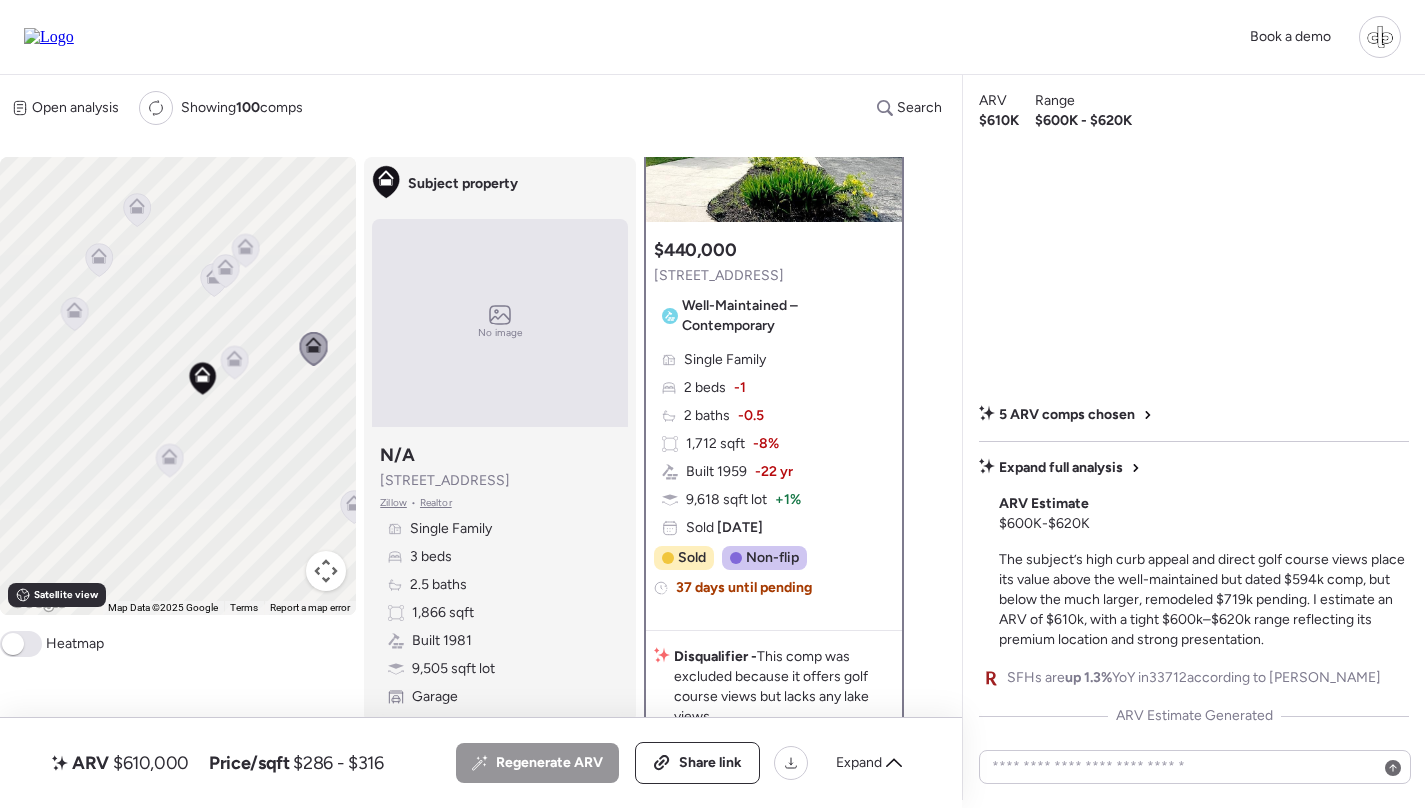 click 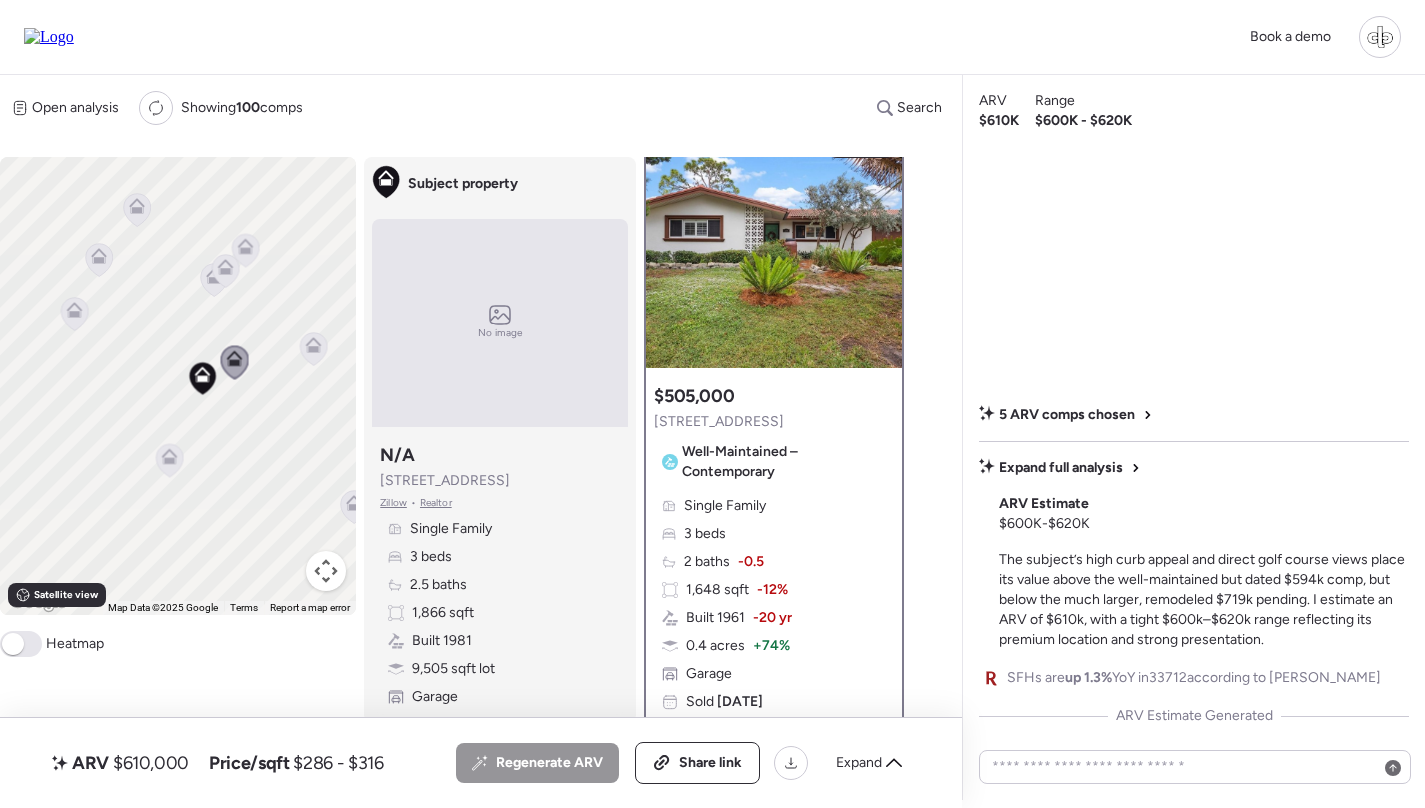 scroll, scrollTop: 0, scrollLeft: 0, axis: both 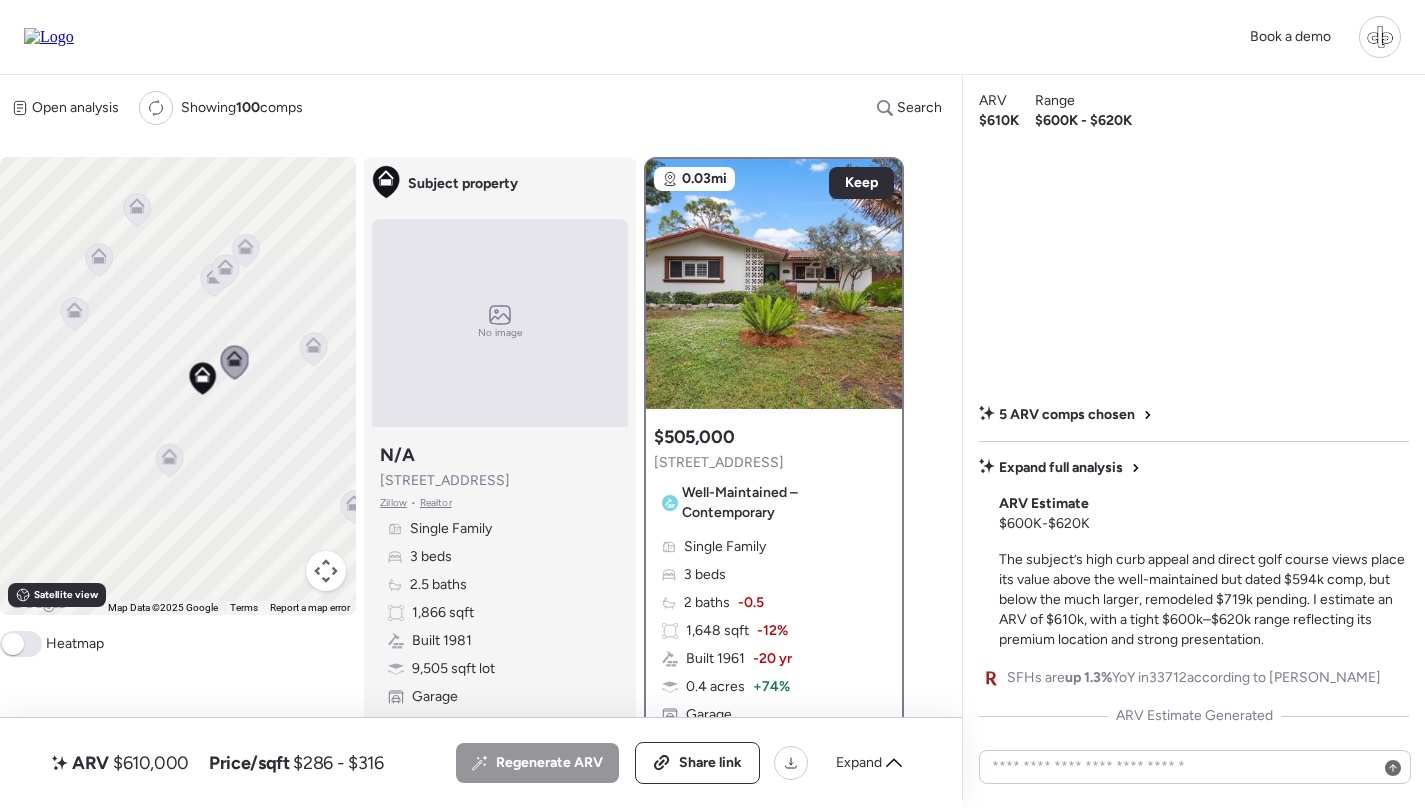 click 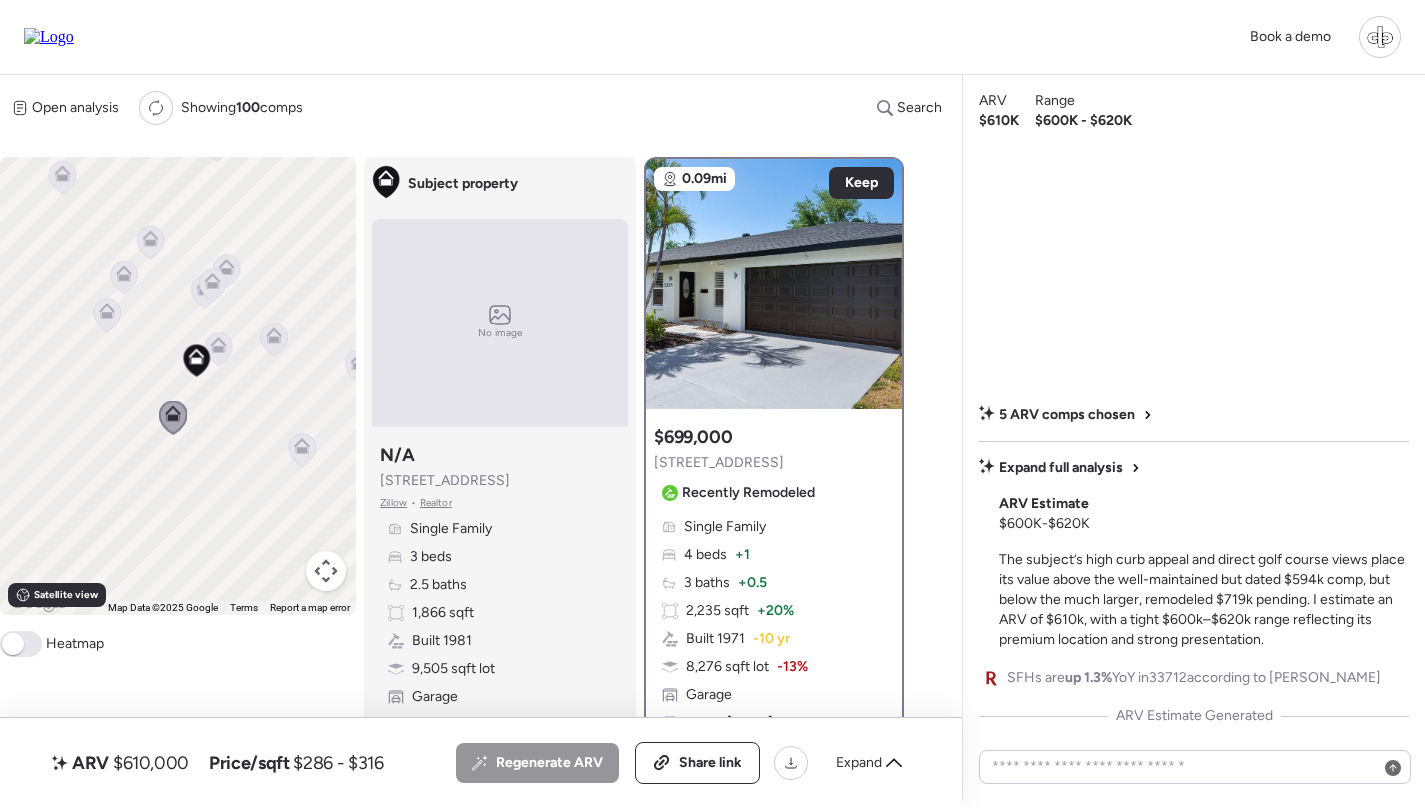 click 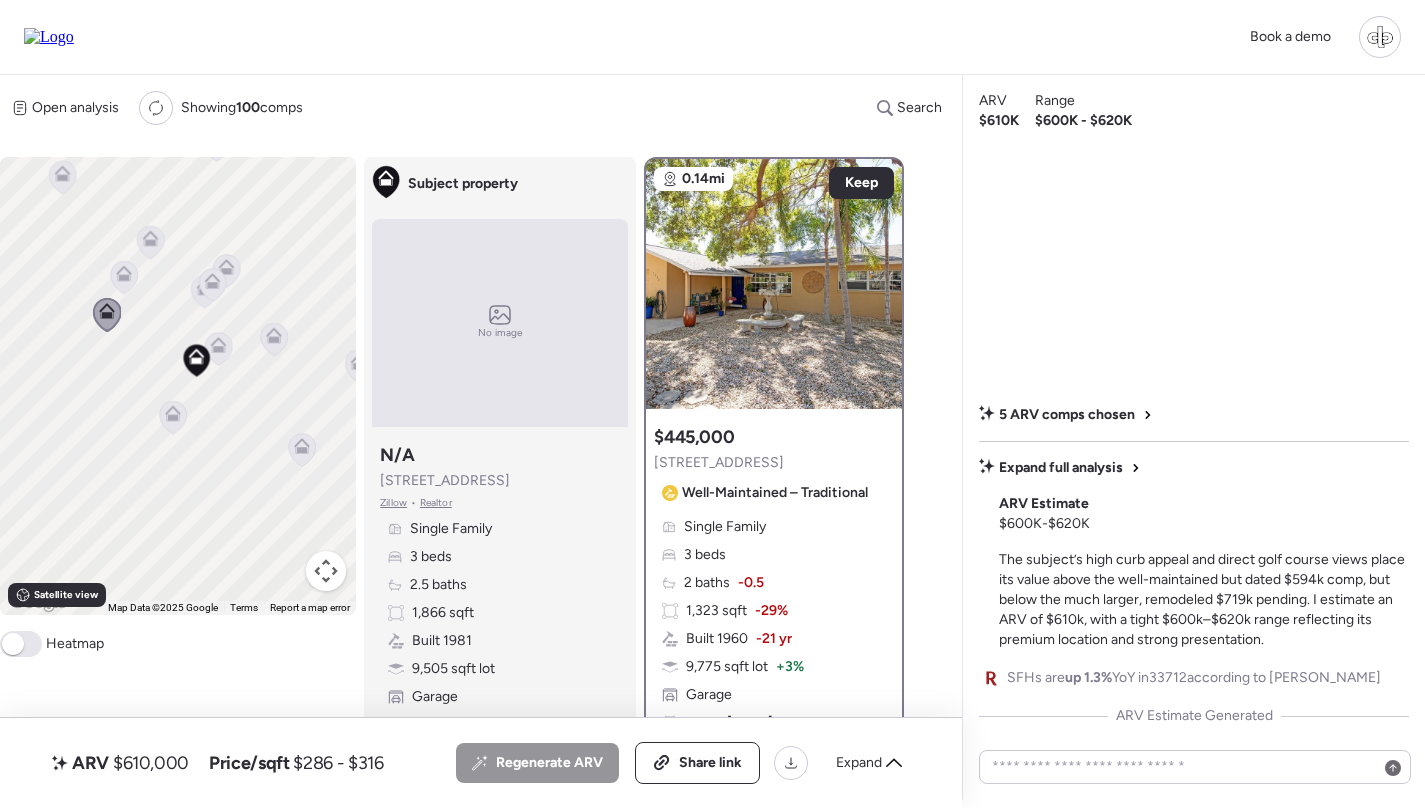 click 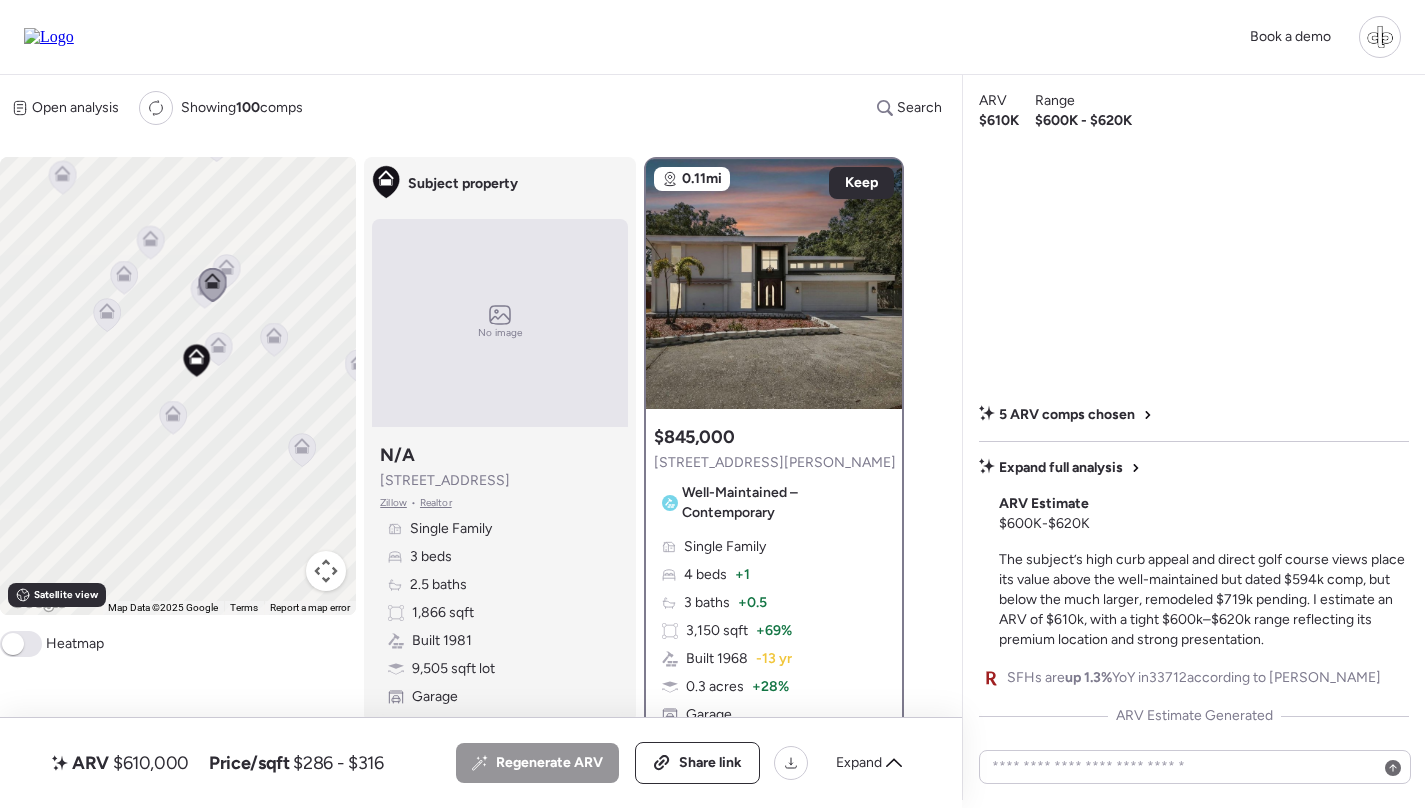 click 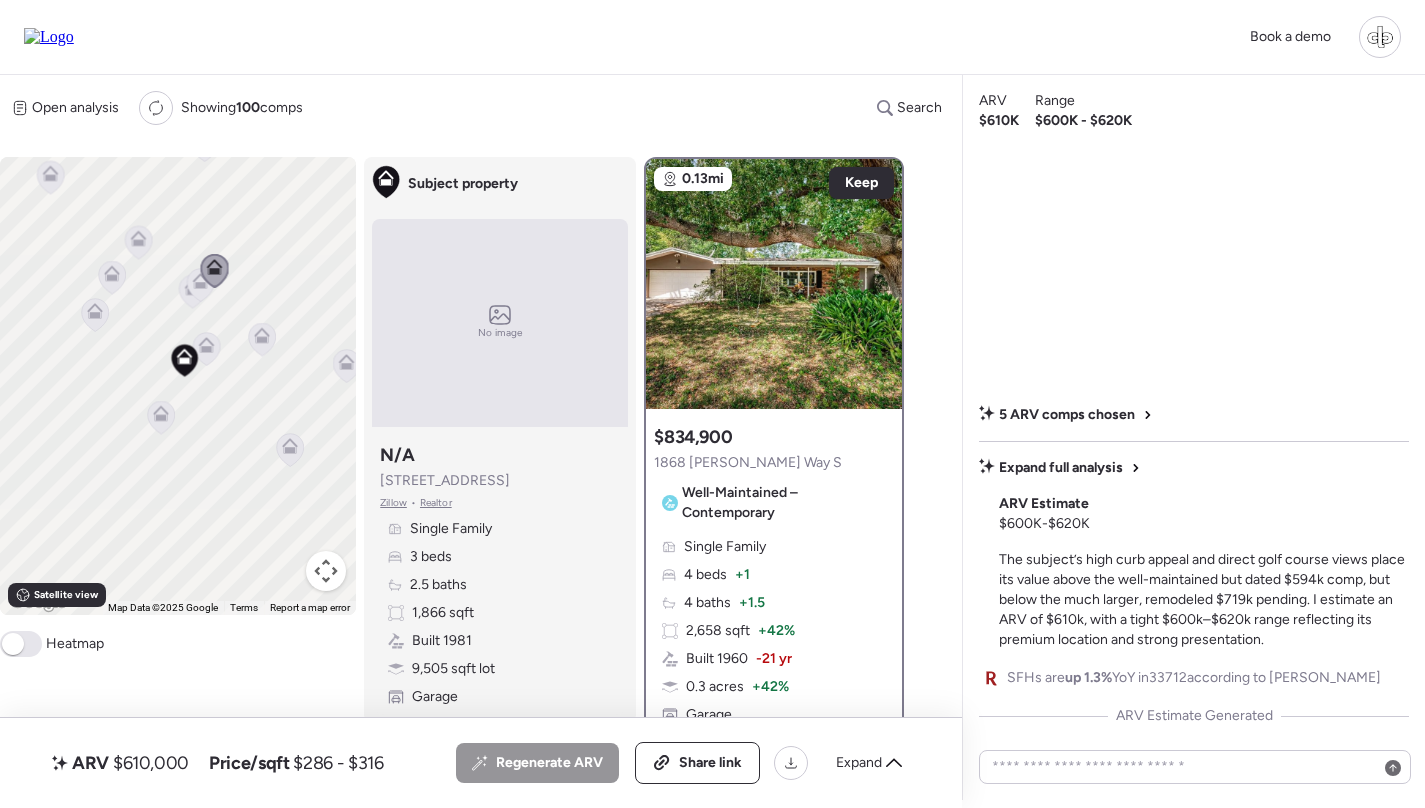 drag, startPoint x: 219, startPoint y: 325, endPoint x: 189, endPoint y: 325, distance: 30 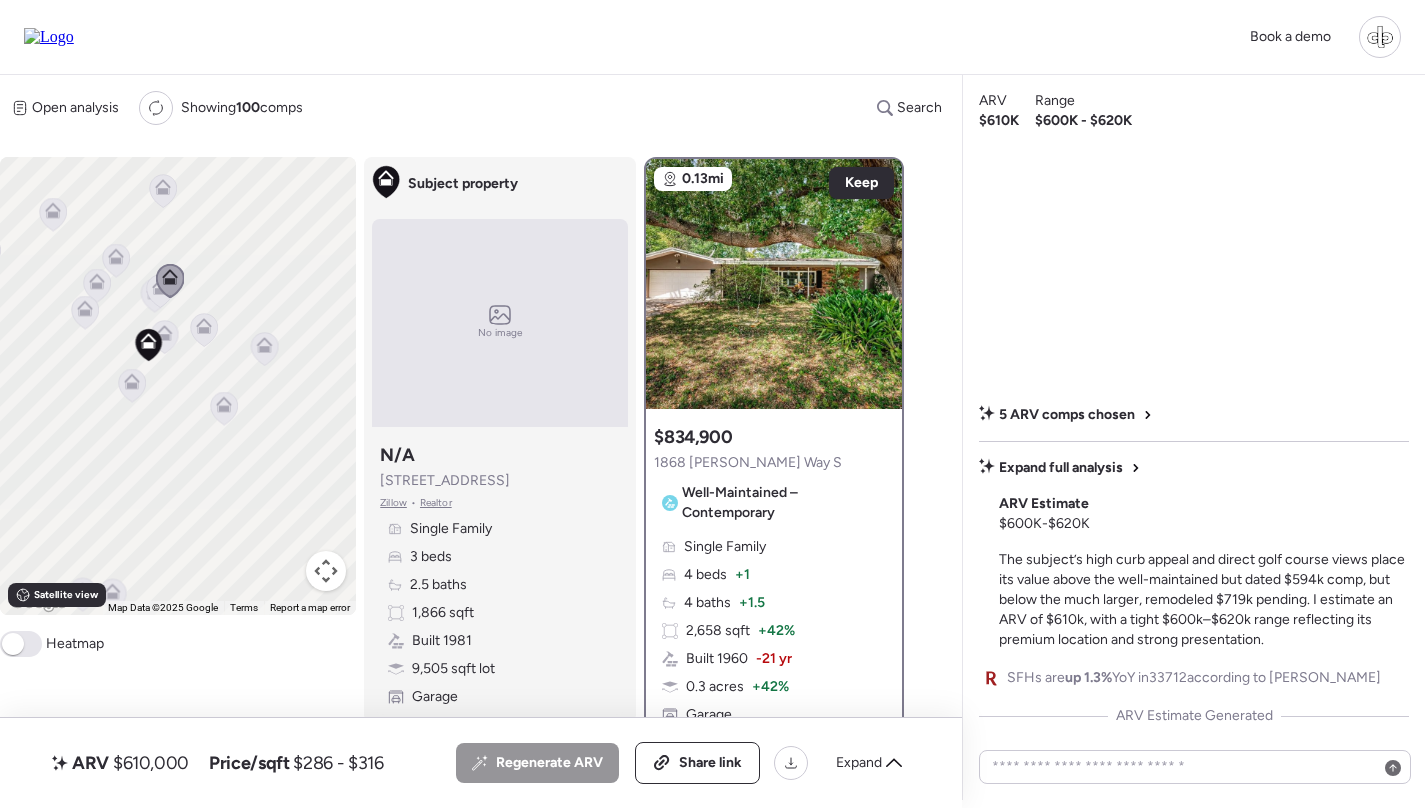 click 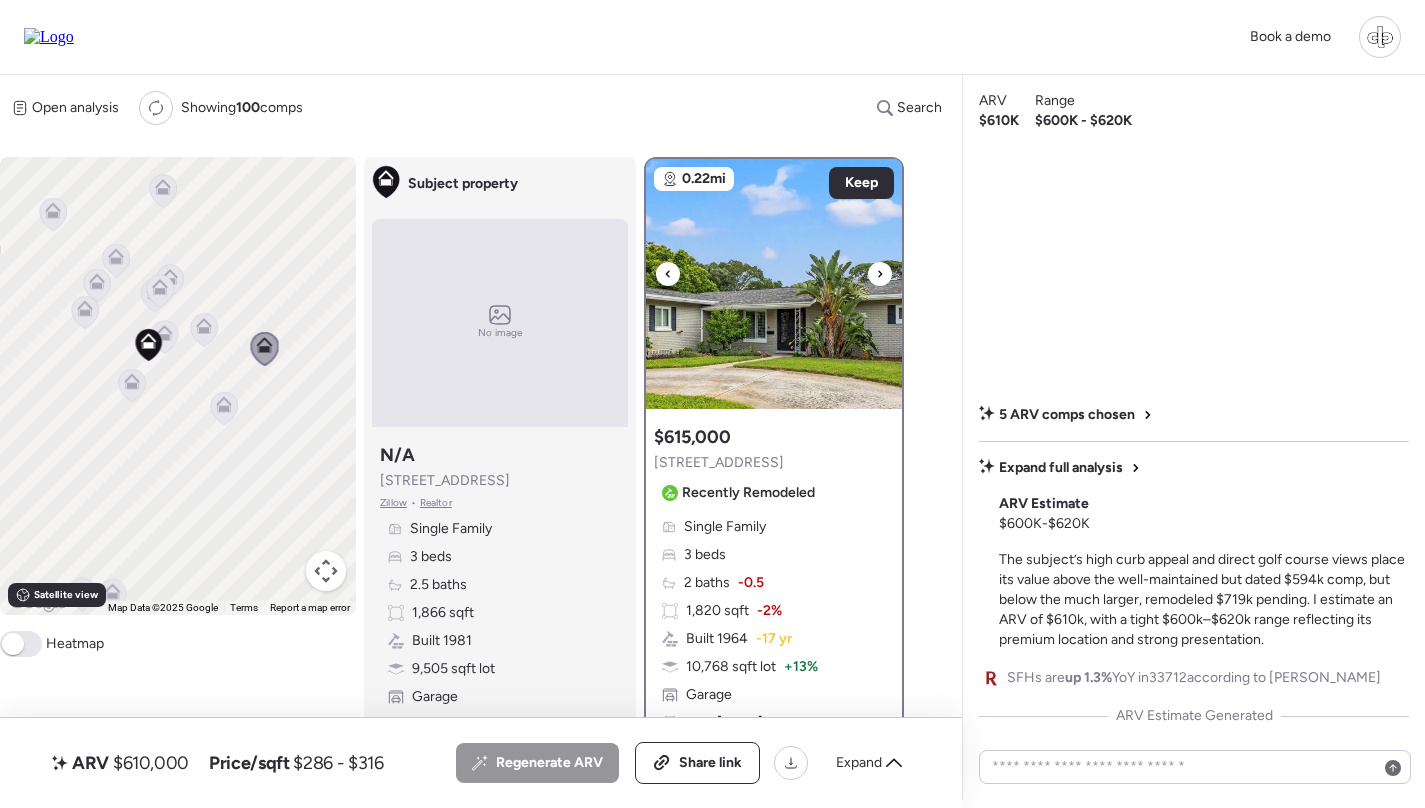 scroll, scrollTop: 0, scrollLeft: 0, axis: both 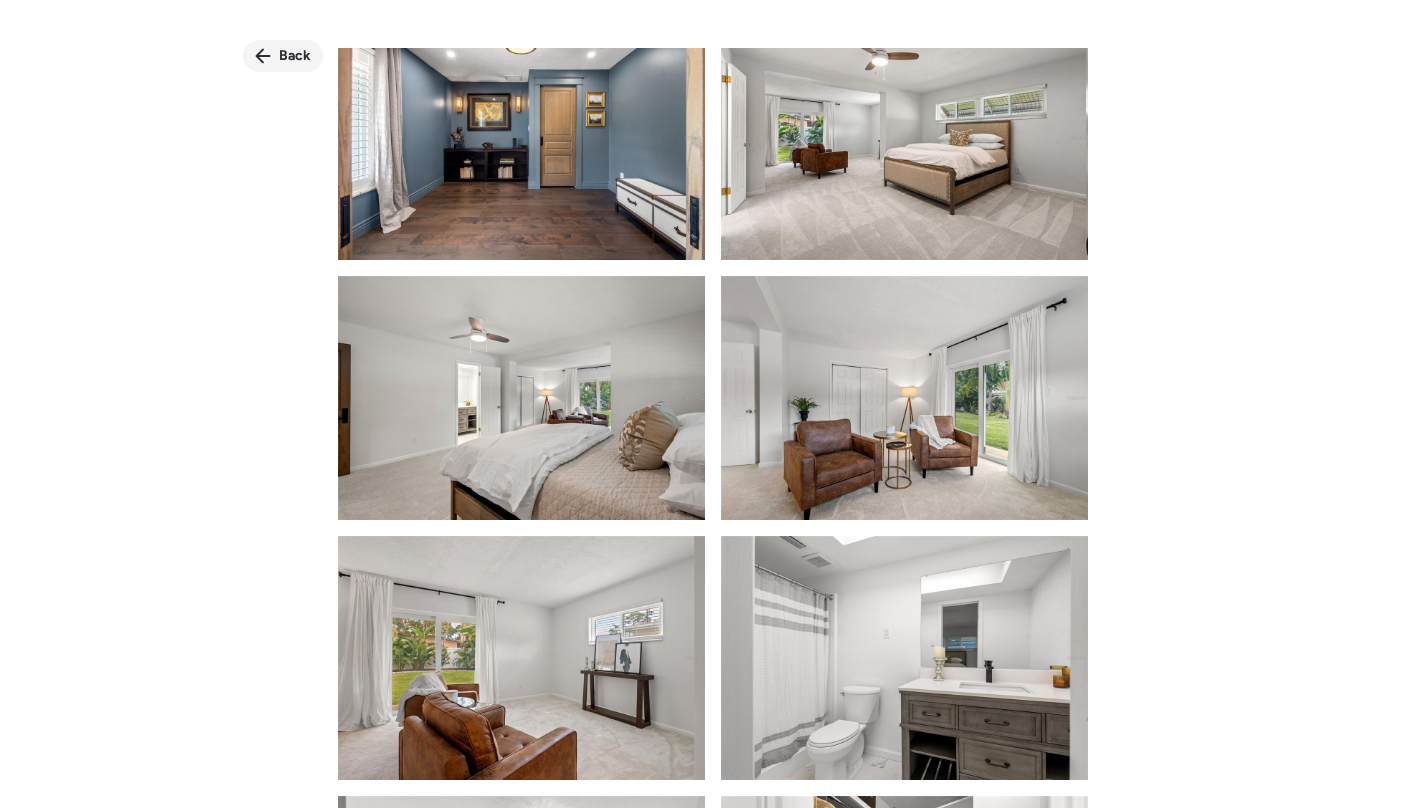 click on "Back" at bounding box center [283, 56] 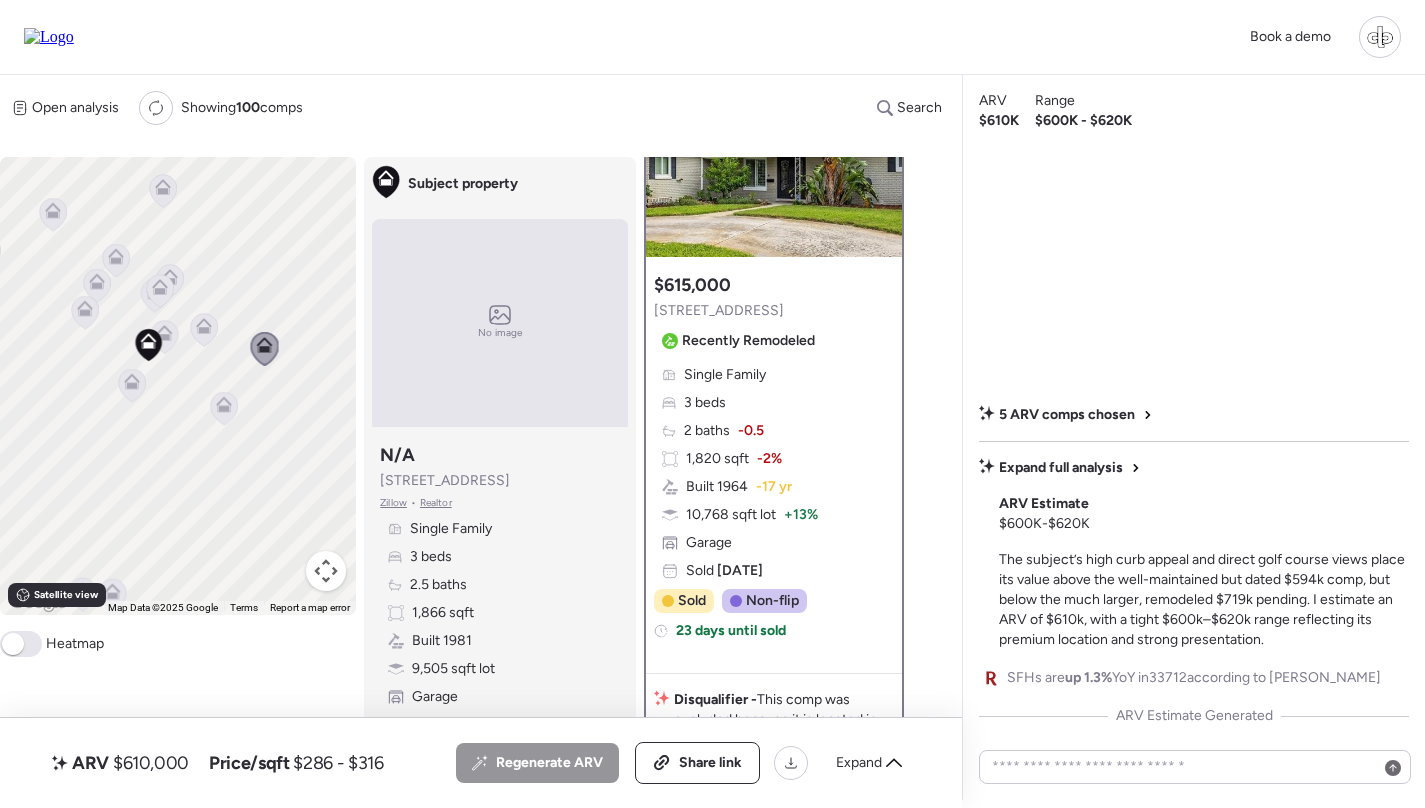 scroll, scrollTop: 249, scrollLeft: 0, axis: vertical 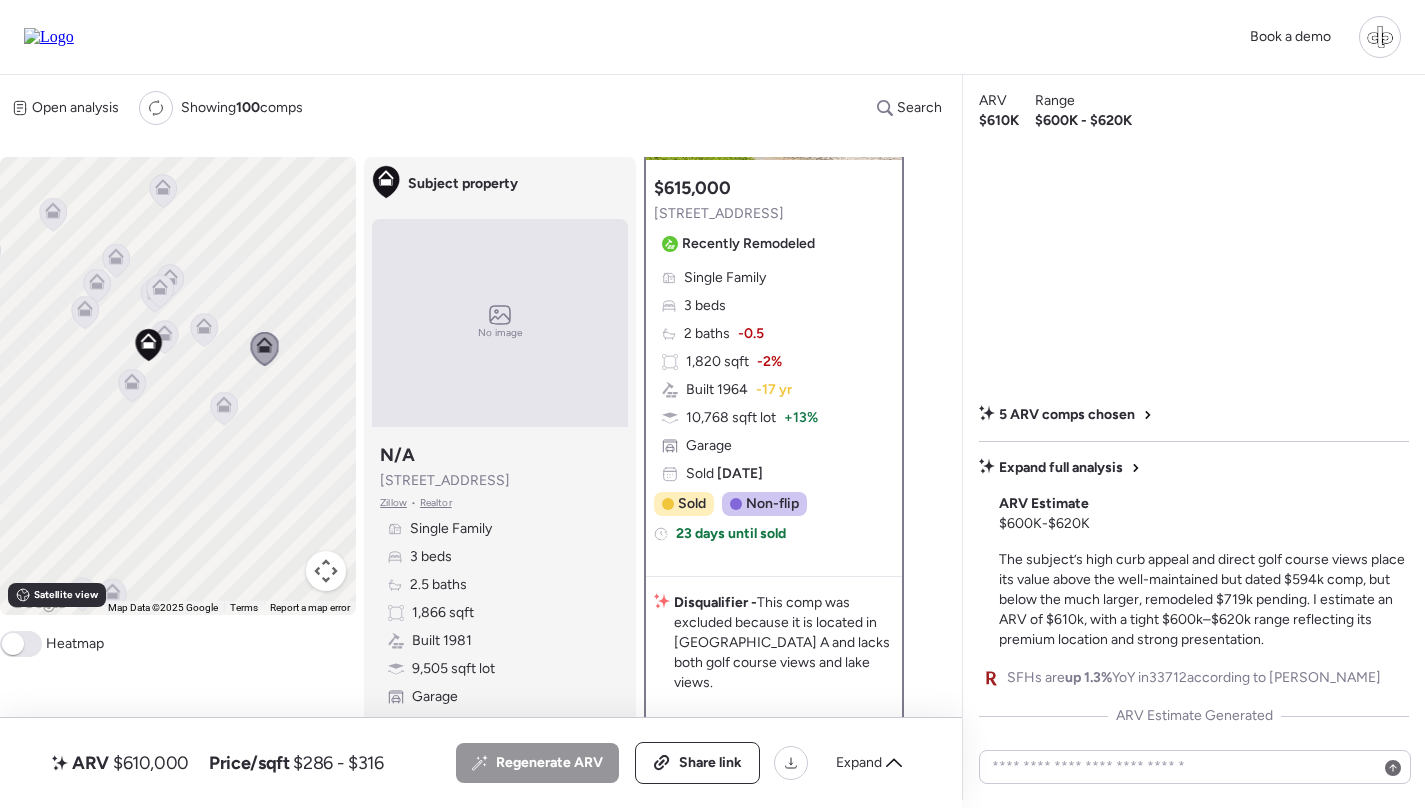 click 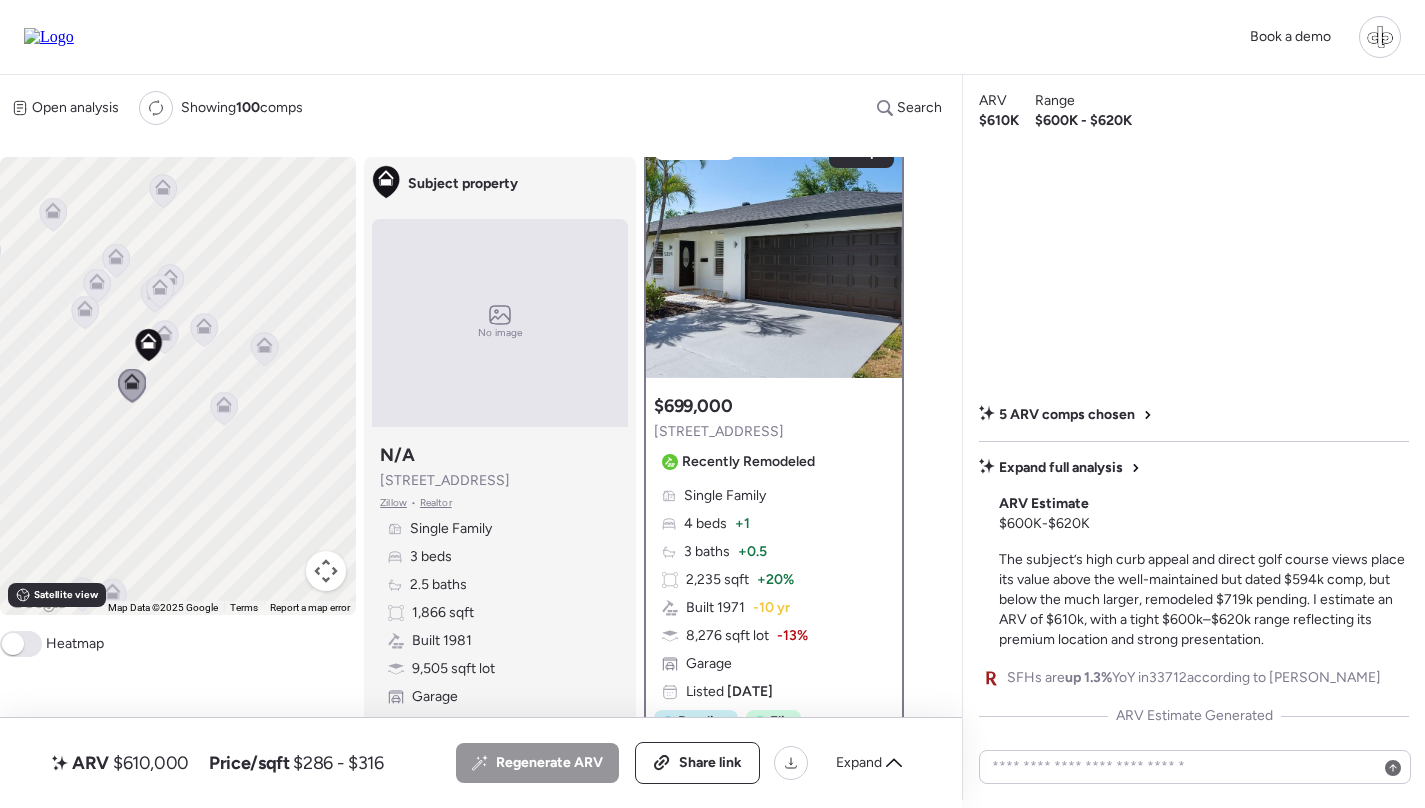 scroll, scrollTop: 0, scrollLeft: 0, axis: both 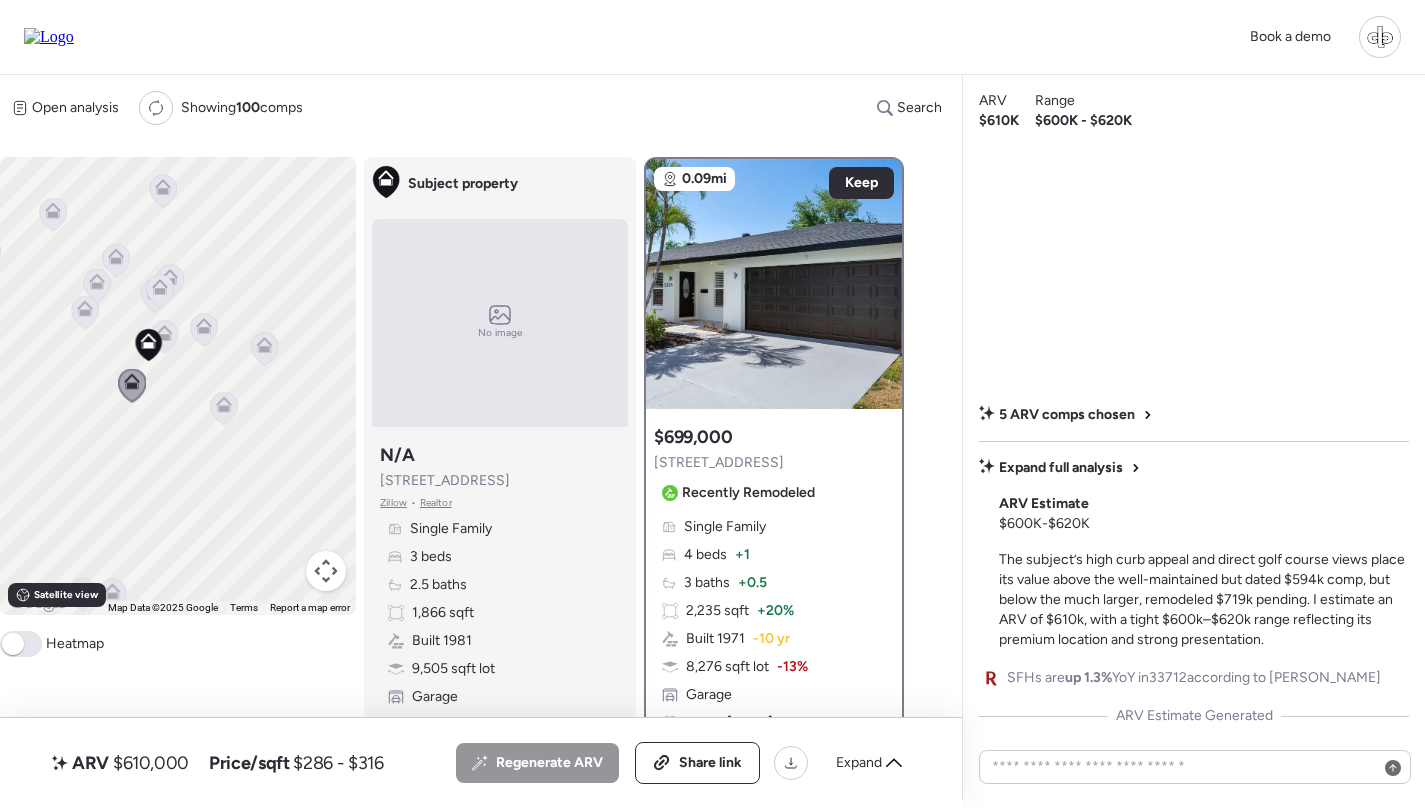 click 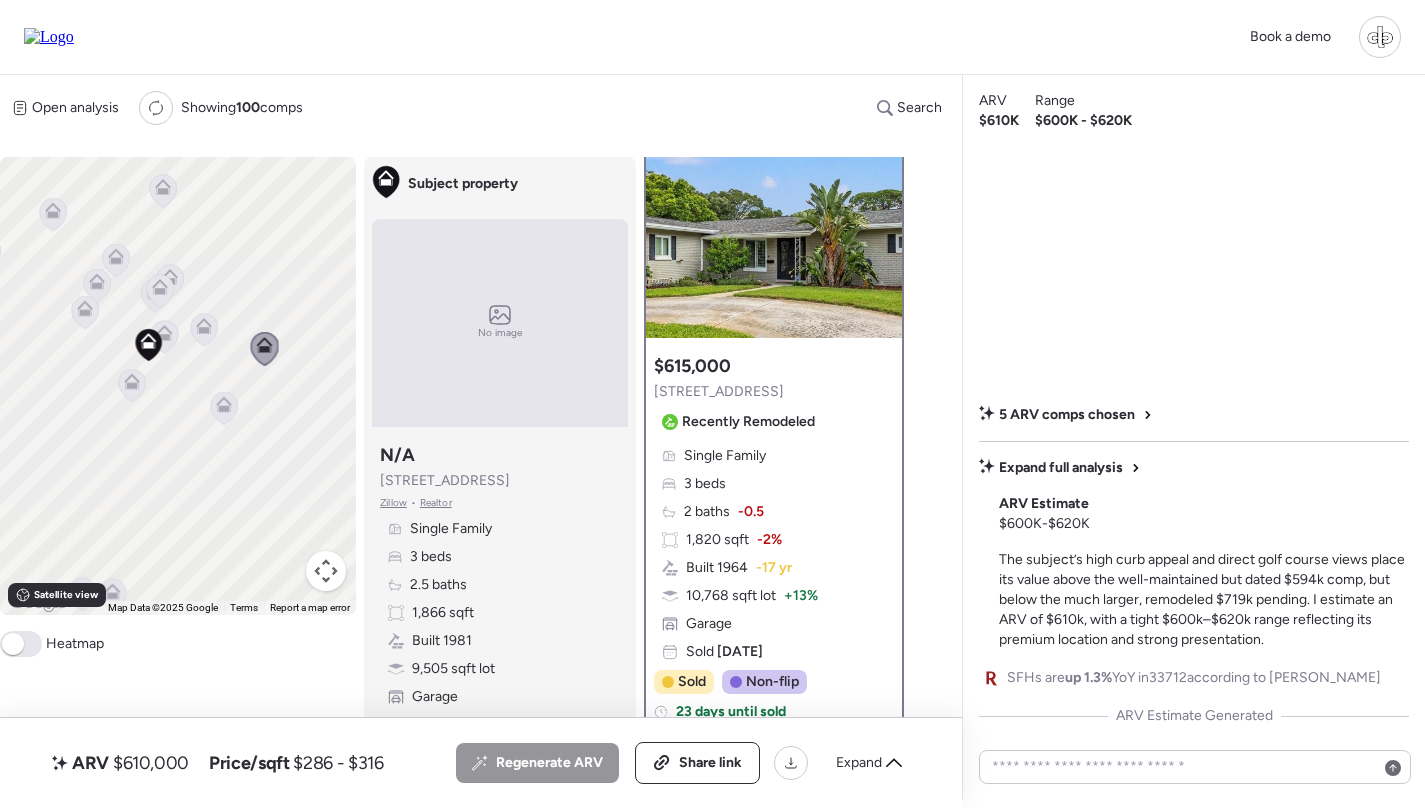 scroll, scrollTop: 26, scrollLeft: 0, axis: vertical 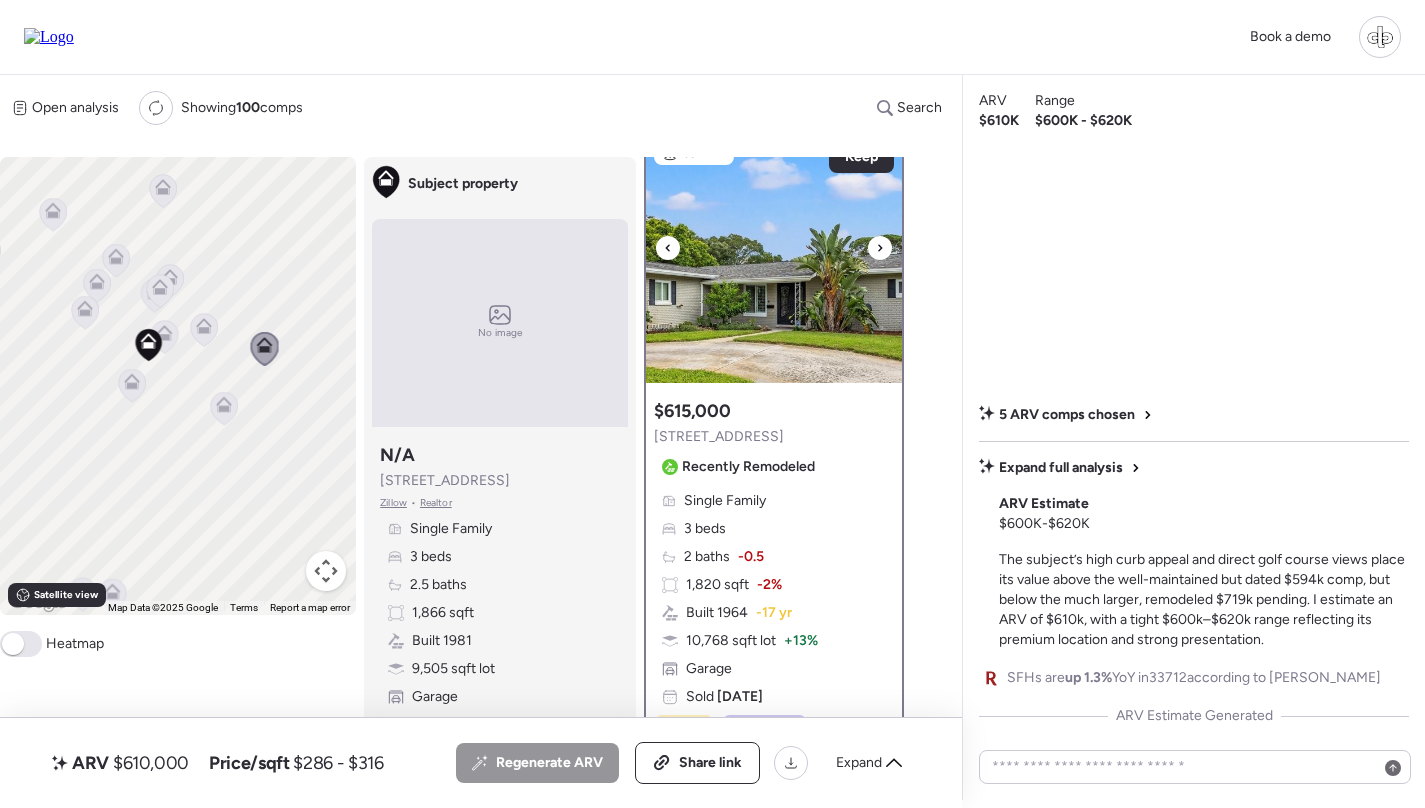click at bounding box center (774, 258) 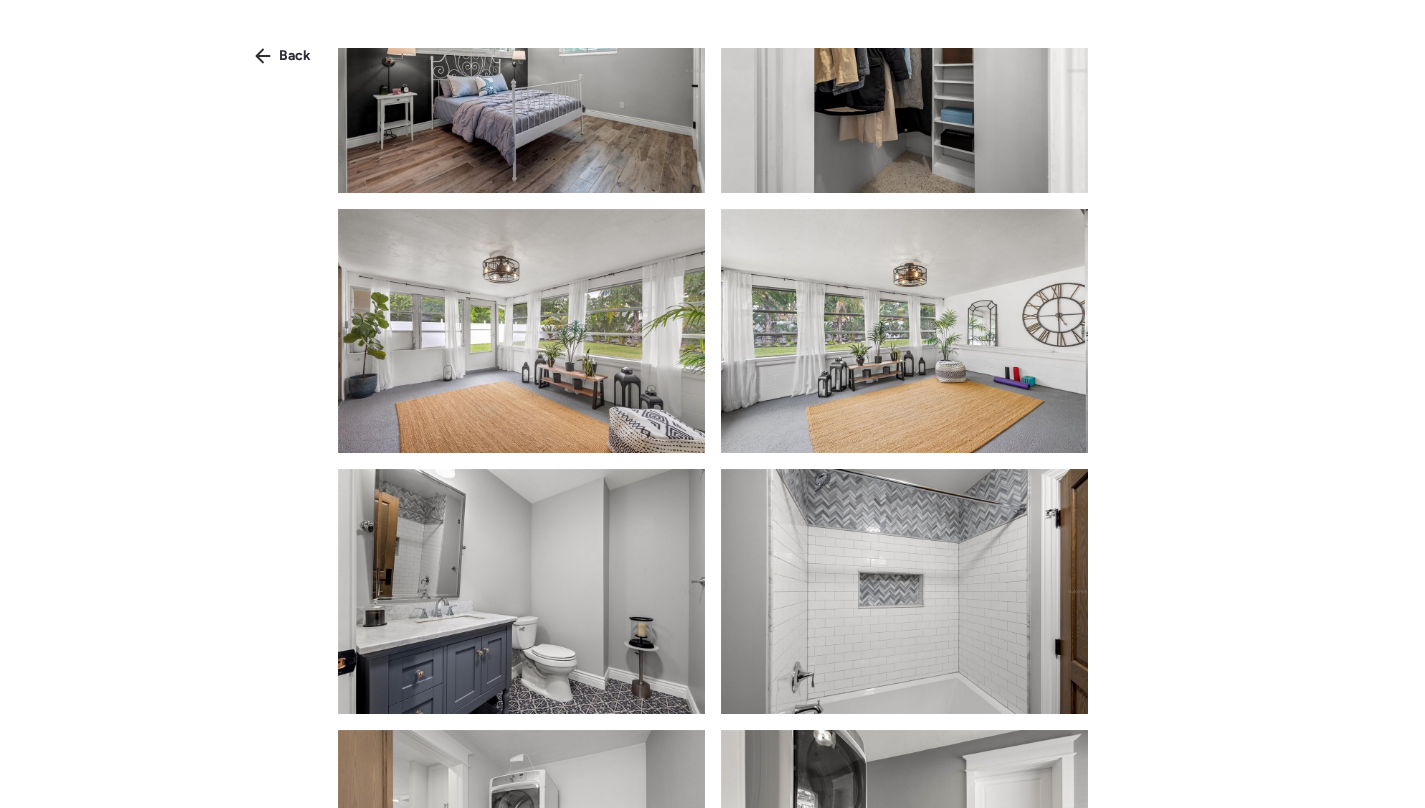 scroll, scrollTop: 3569, scrollLeft: 0, axis: vertical 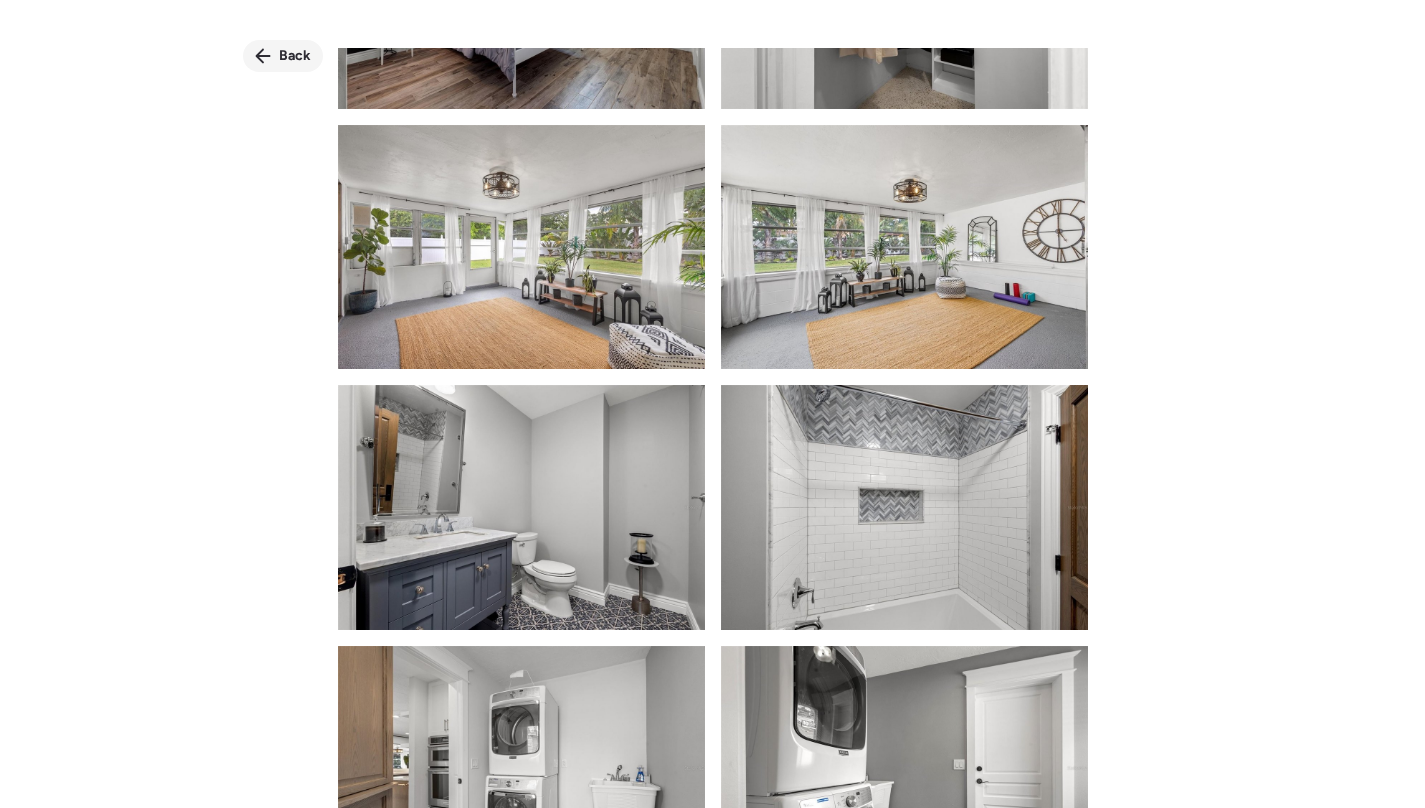 click 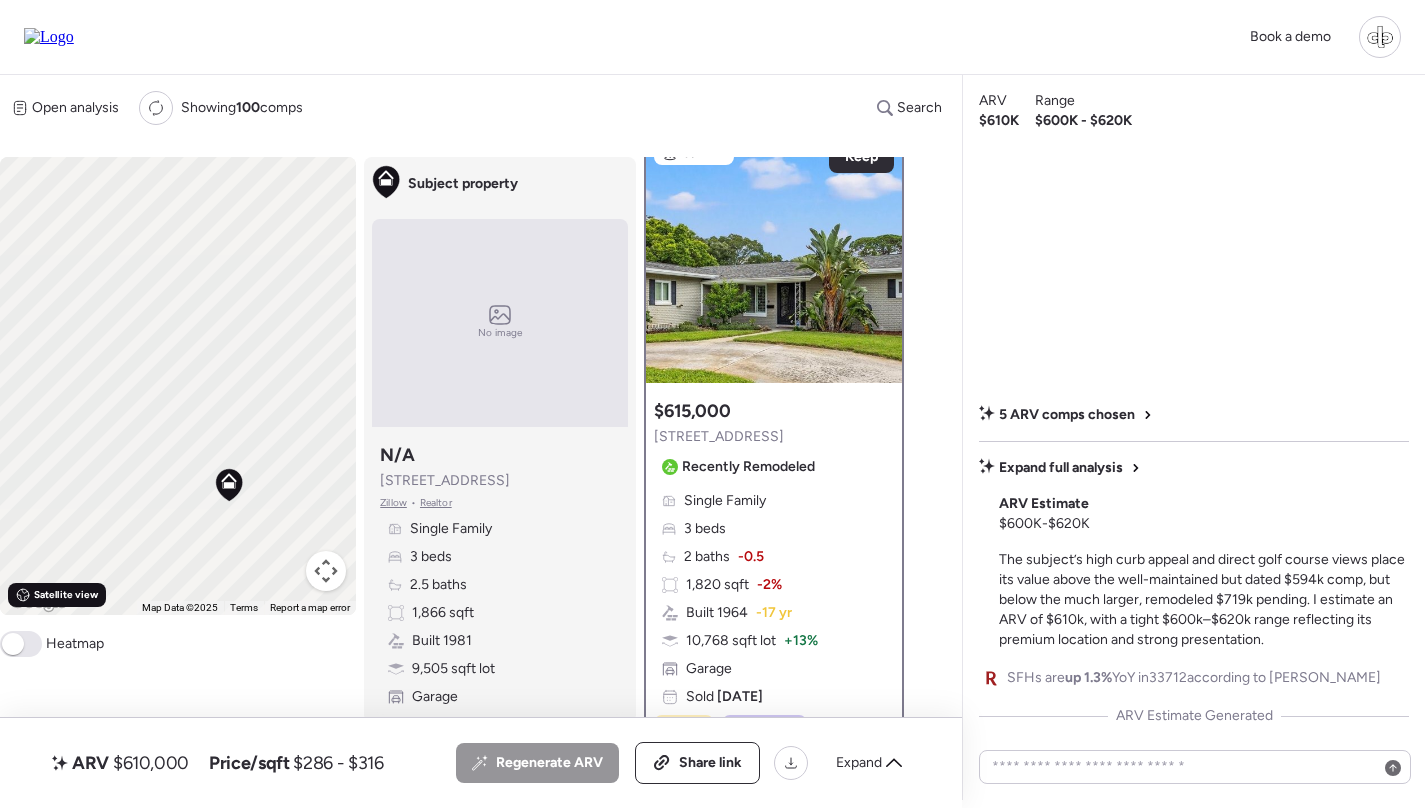 click on "Satellite view" at bounding box center (66, 595) 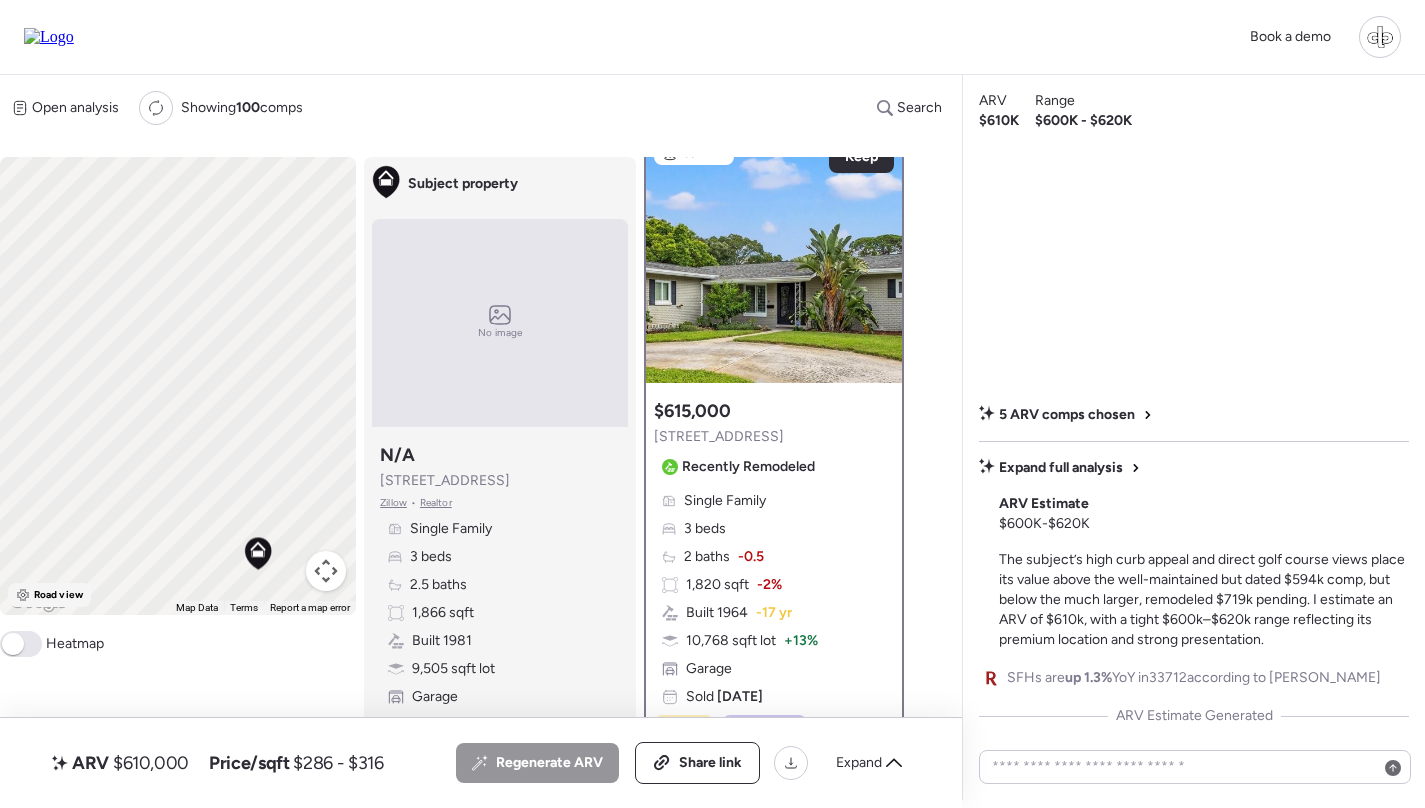 click on "Road view" at bounding box center [58, 595] 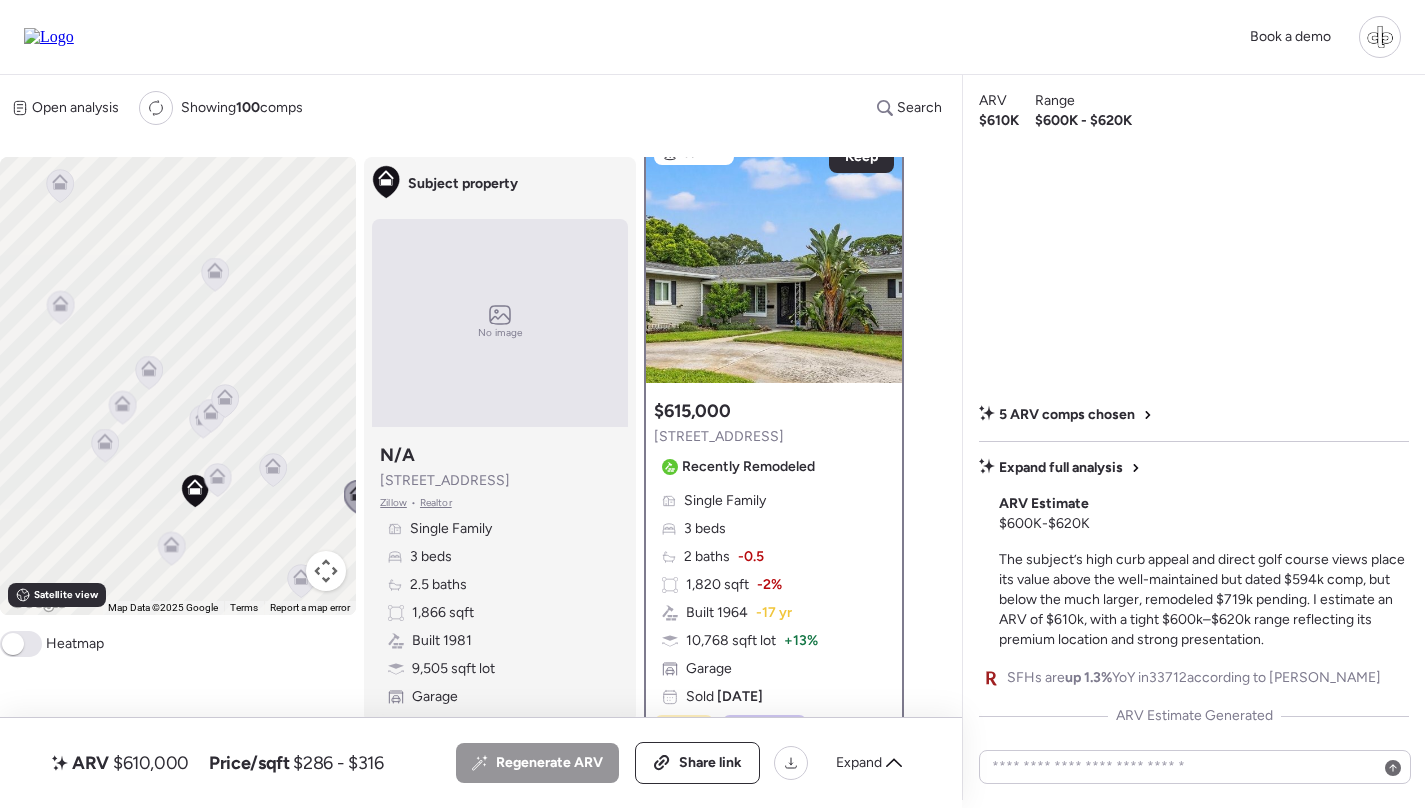 click 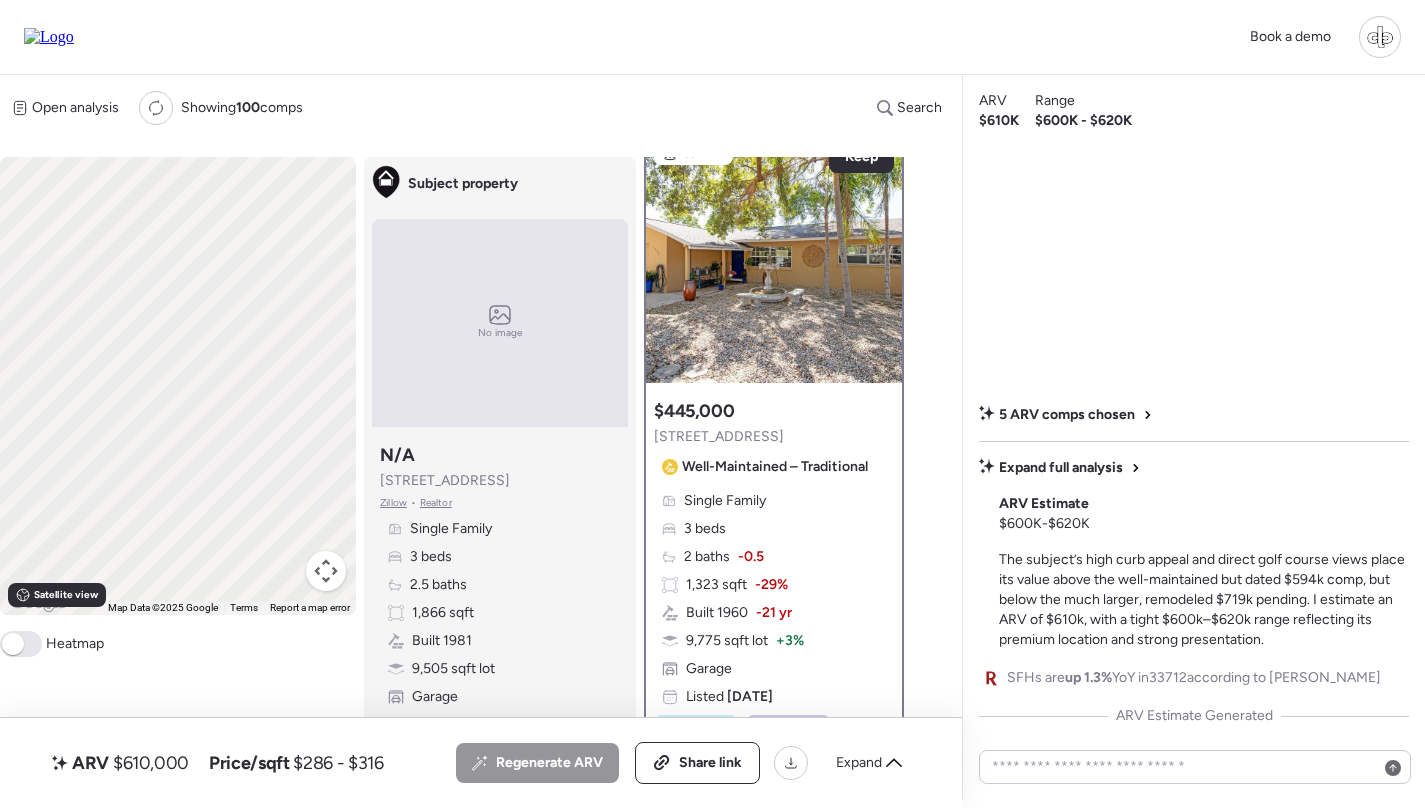 scroll, scrollTop: 0, scrollLeft: 0, axis: both 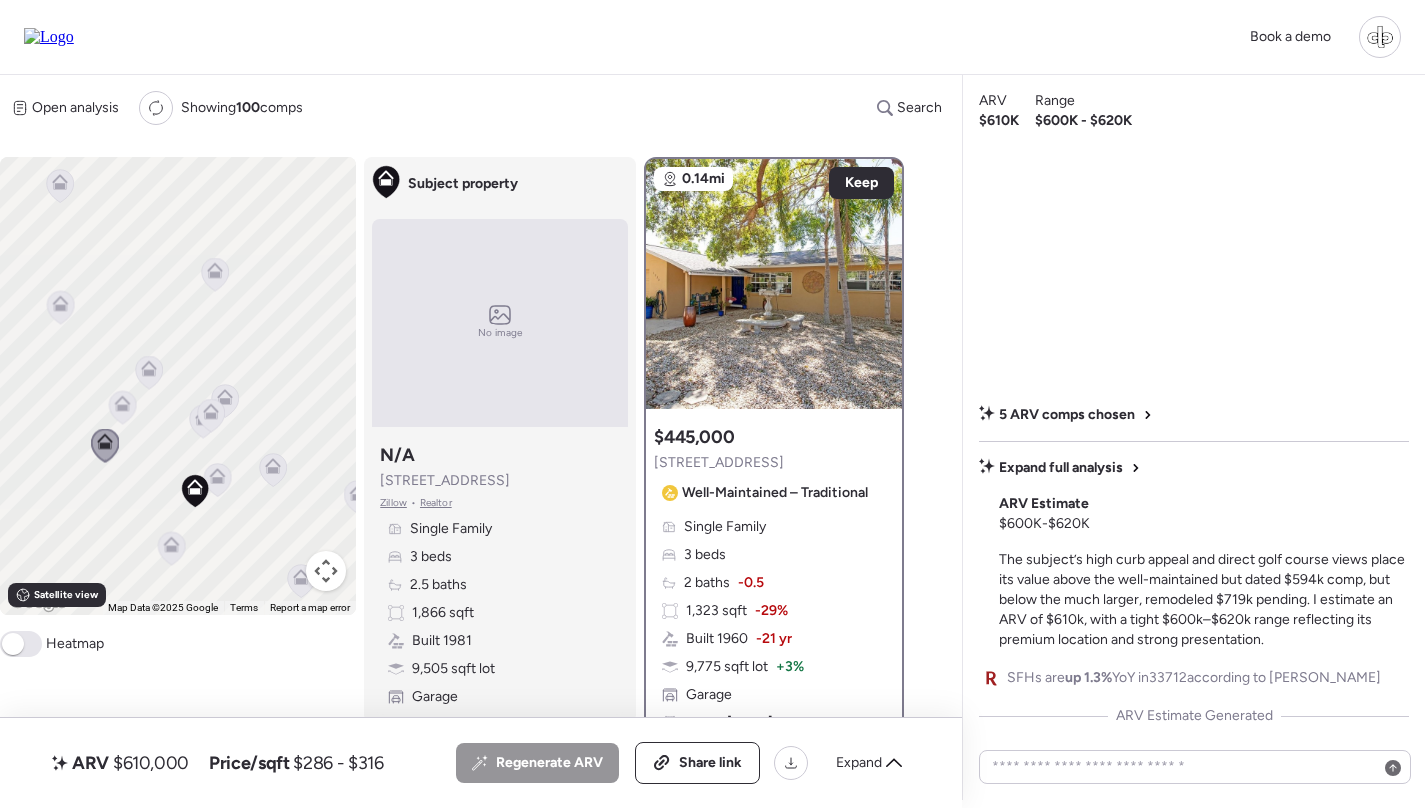click at bounding box center [203, 423] 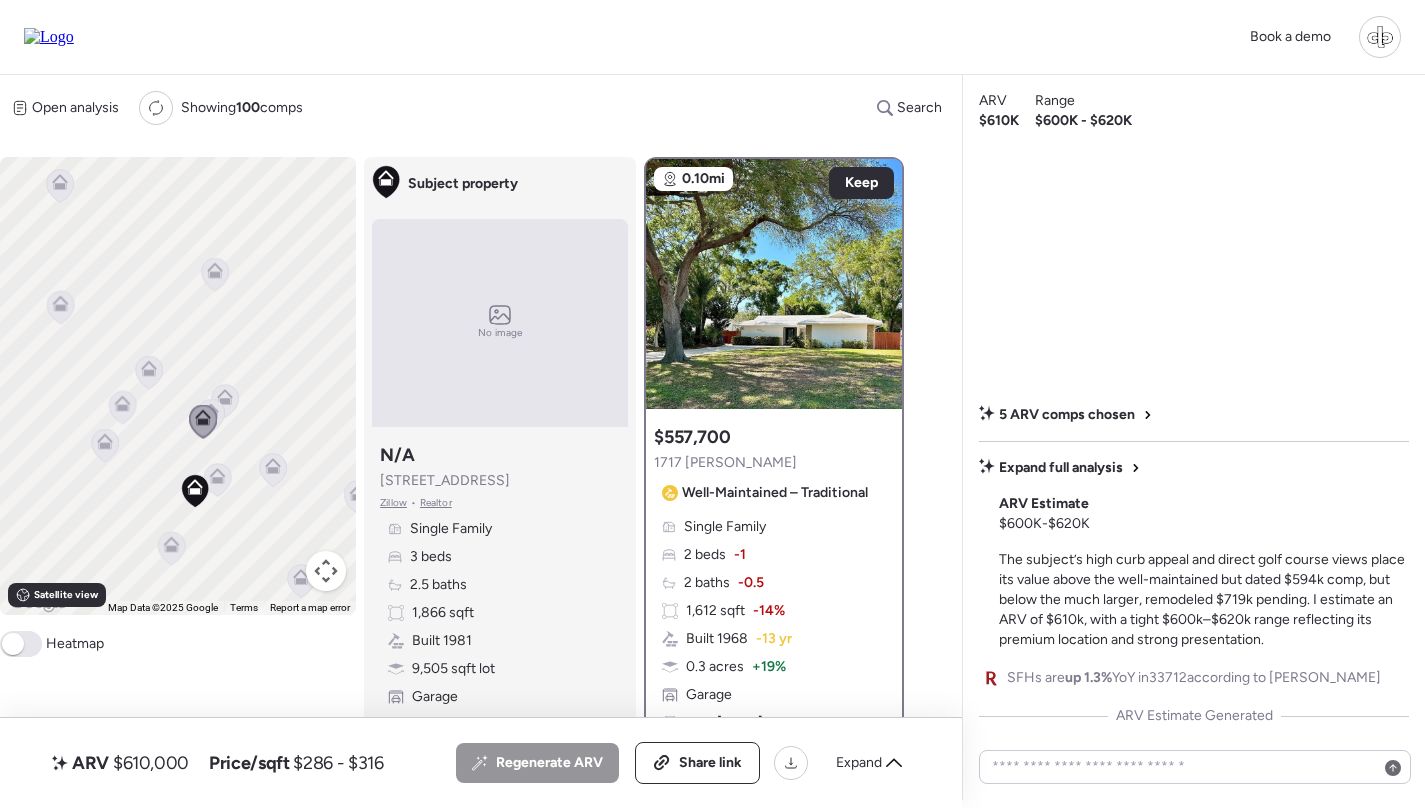 click 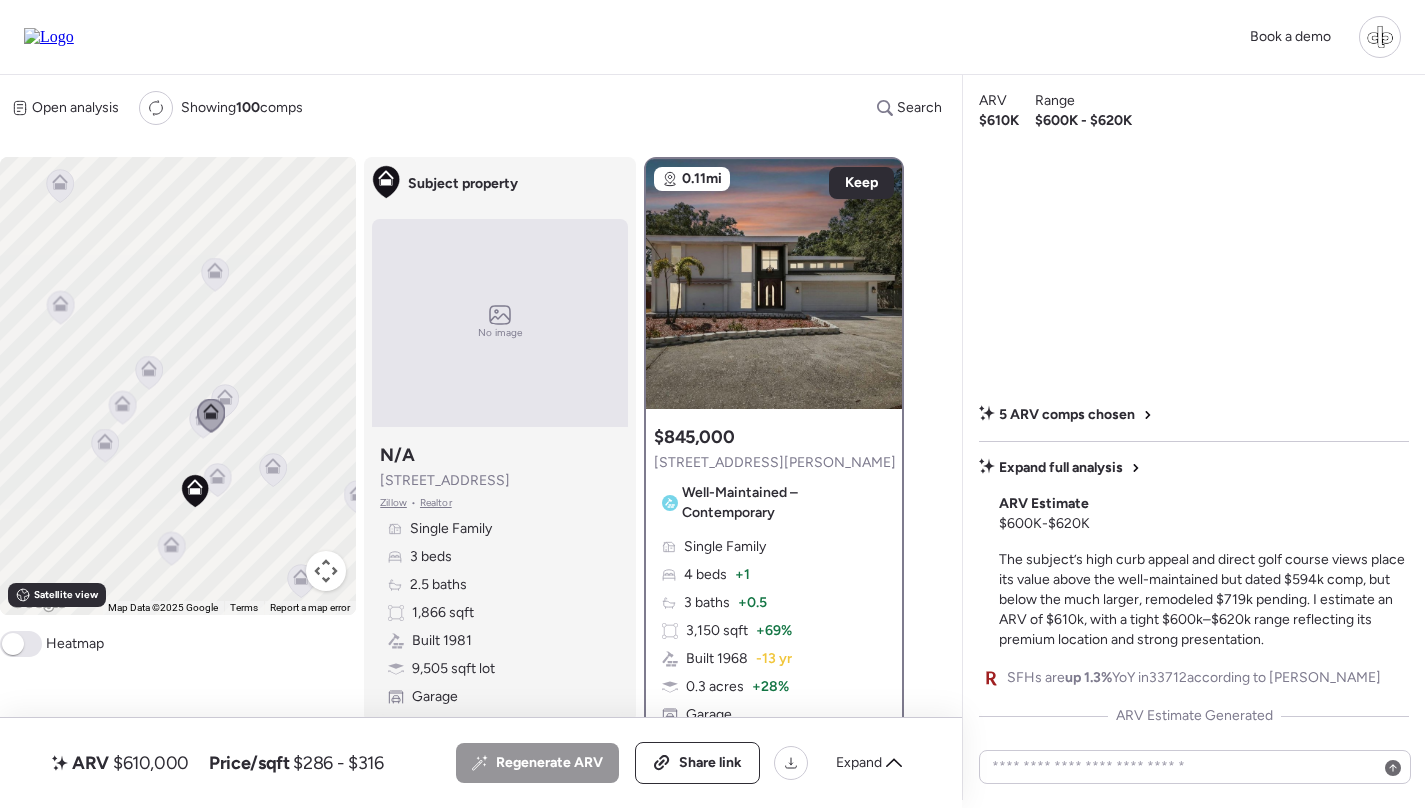click 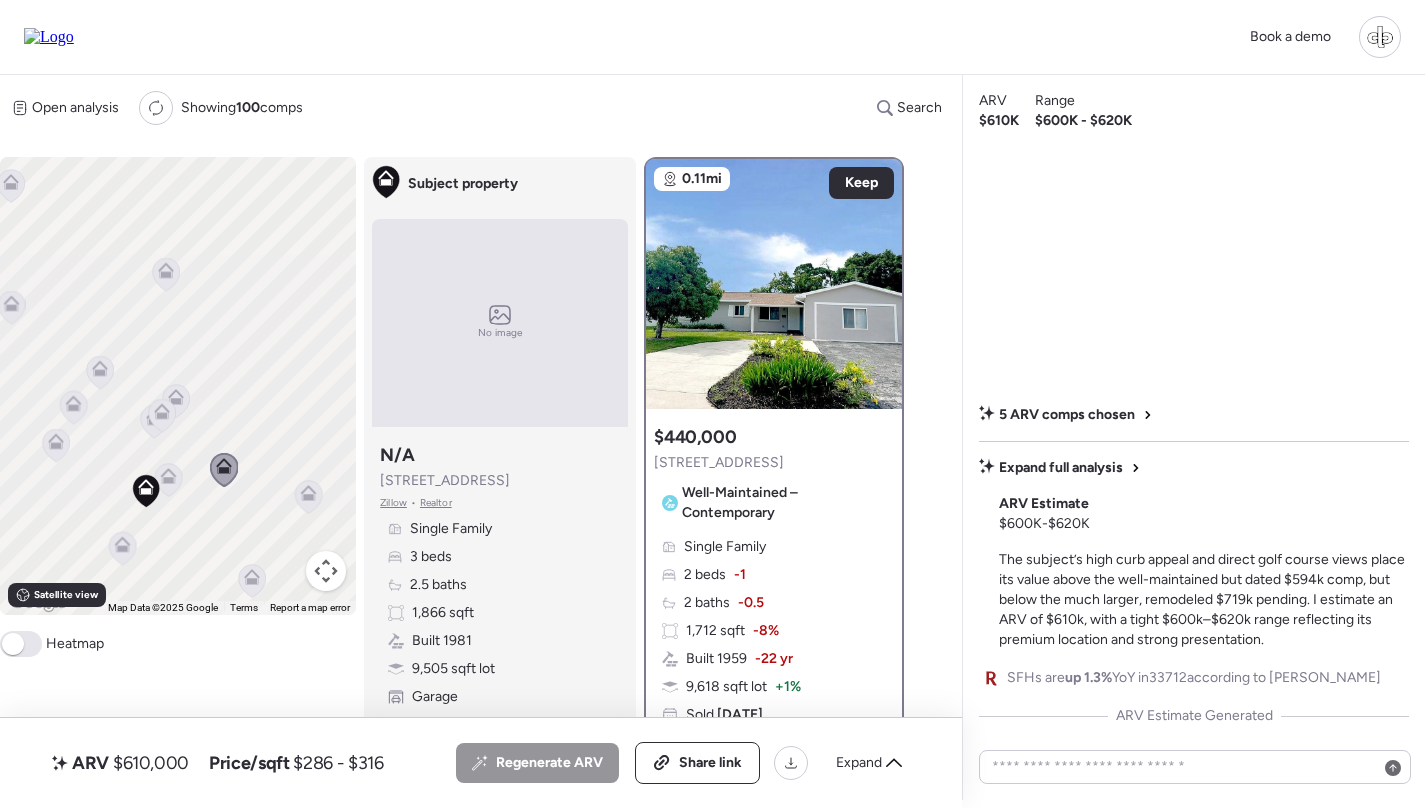 drag, startPoint x: 308, startPoint y: 482, endPoint x: 257, endPoint y: 485, distance: 51.088158 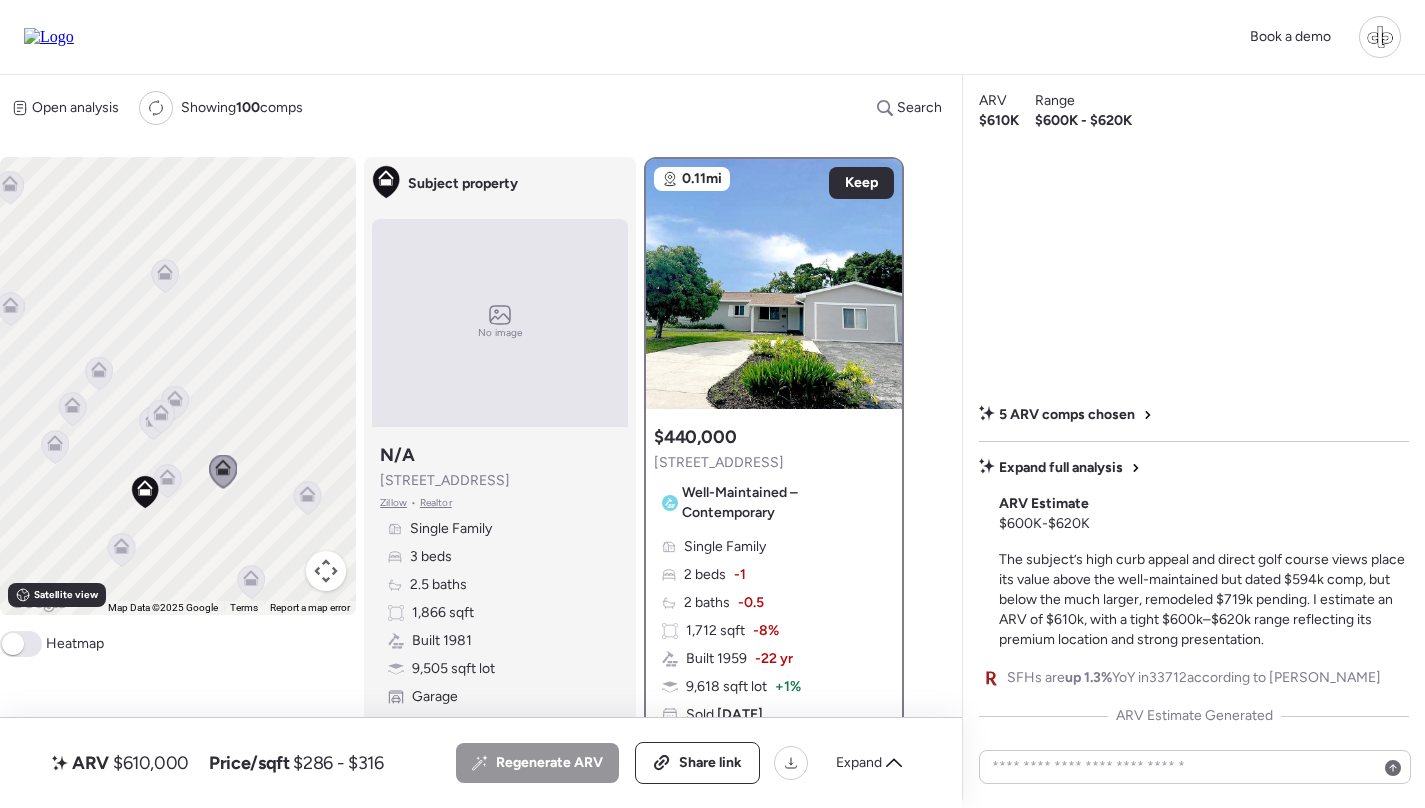 click 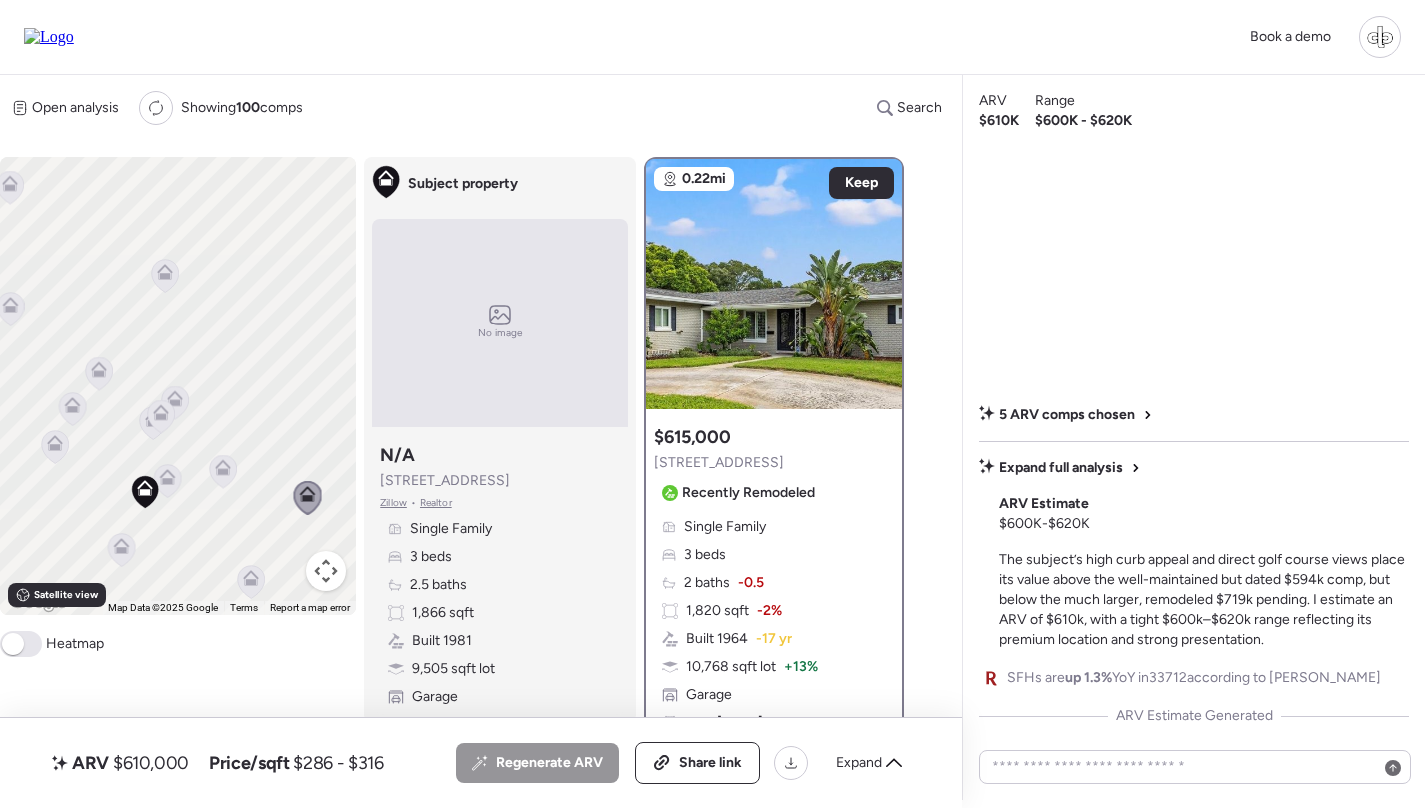 click 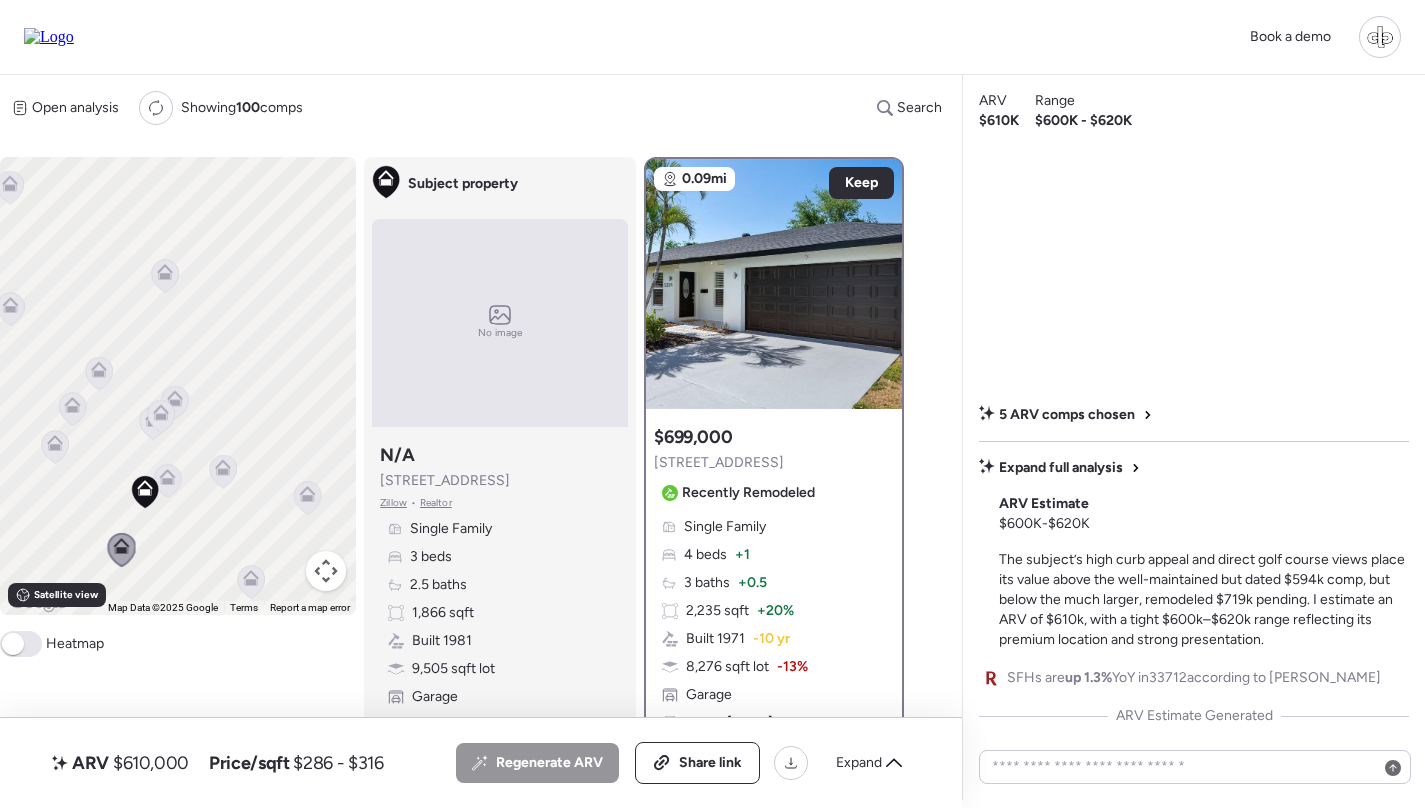 click 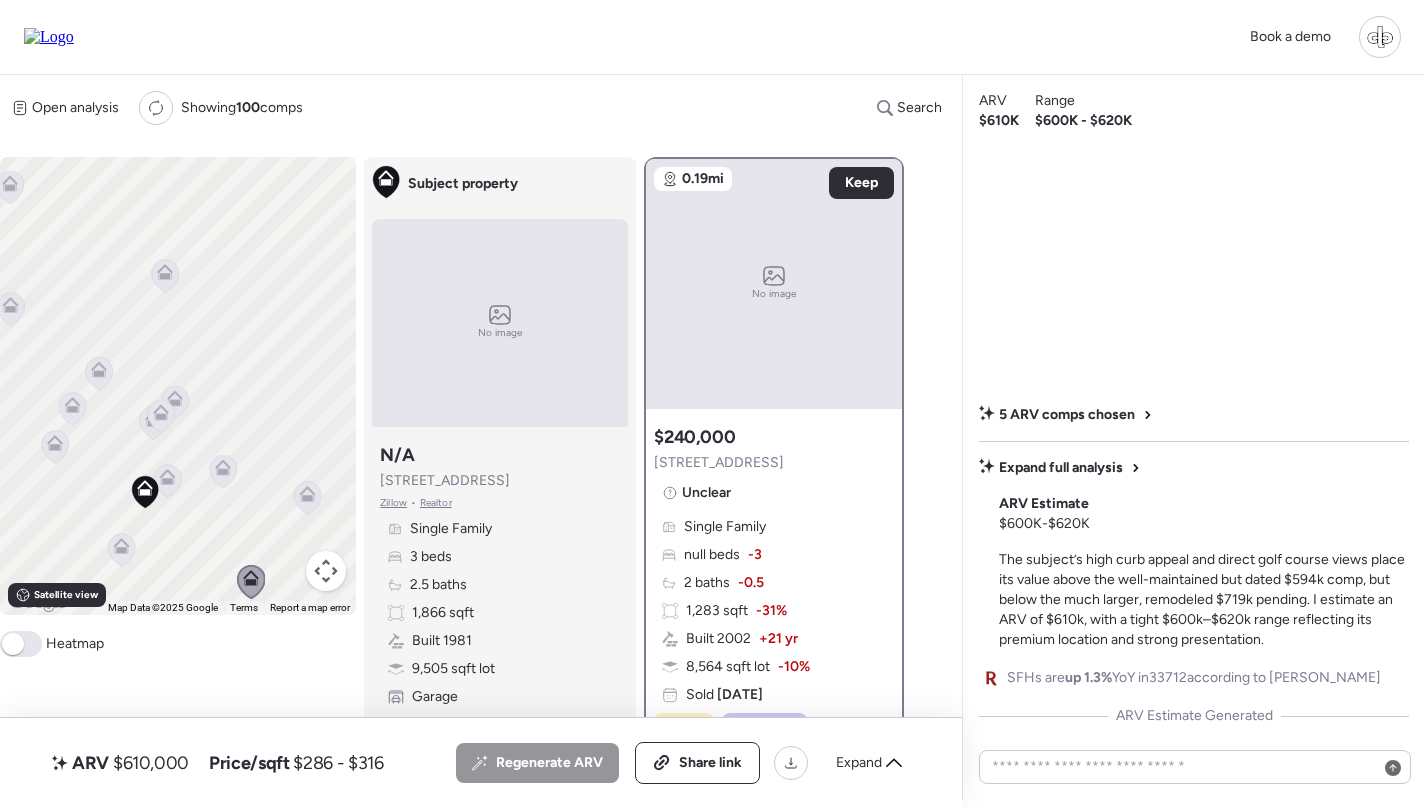 click 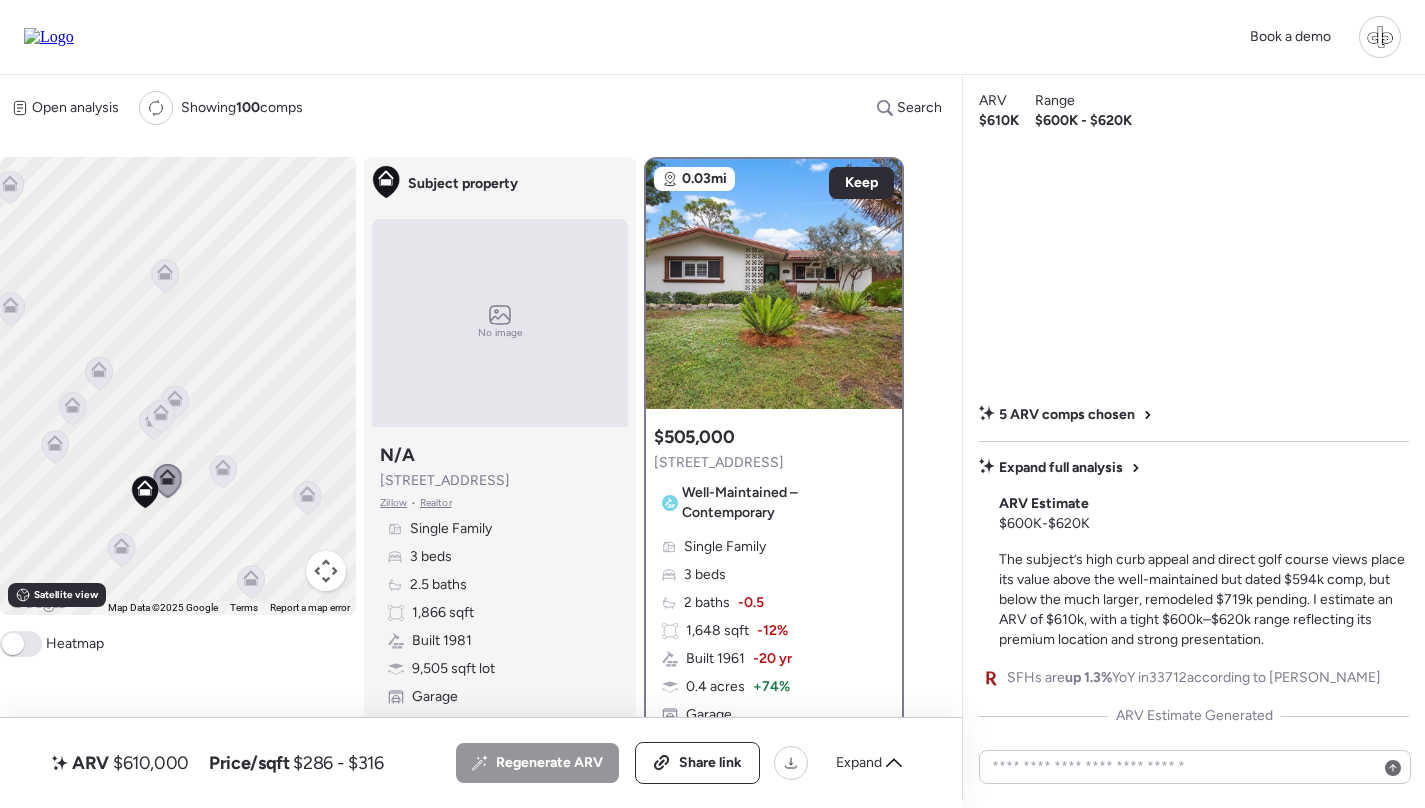 click 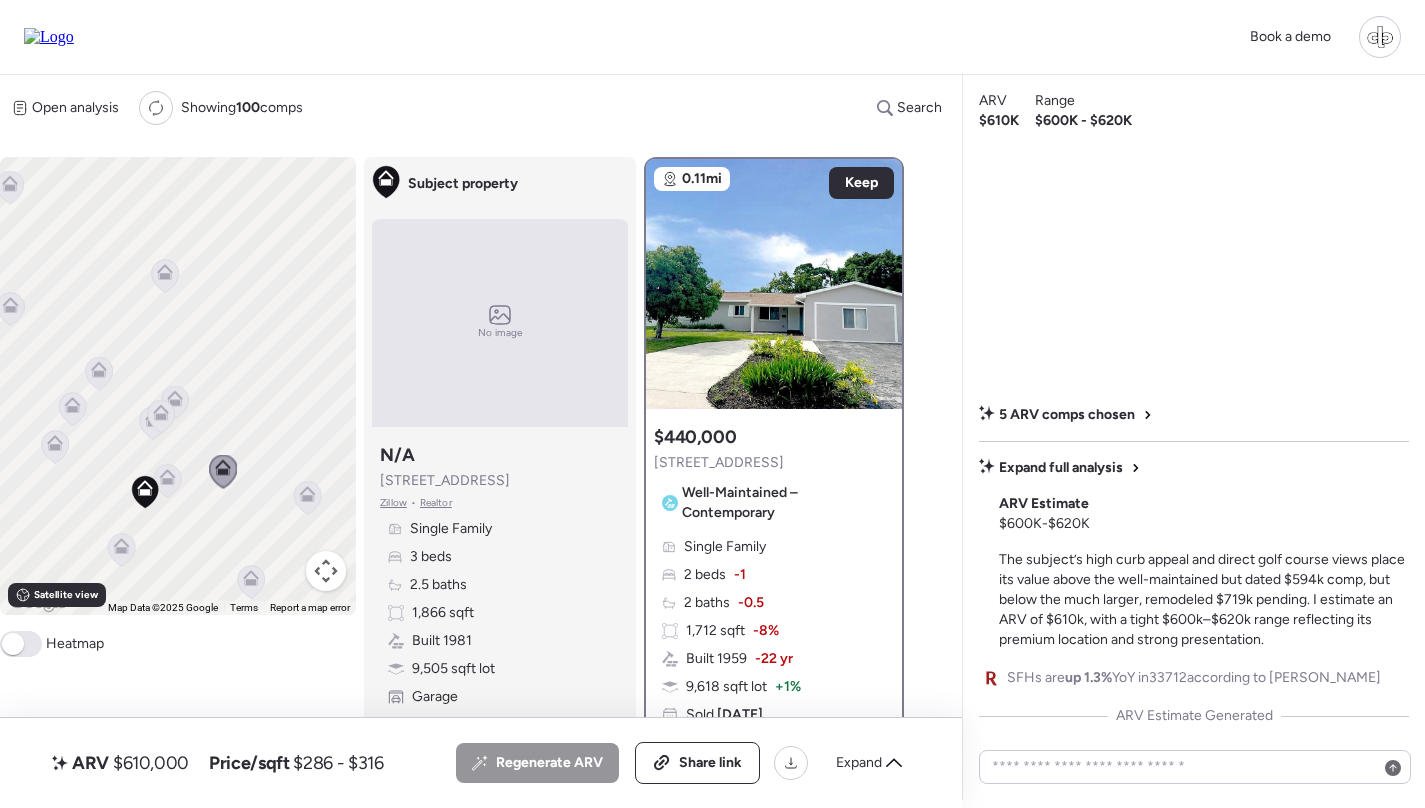 click 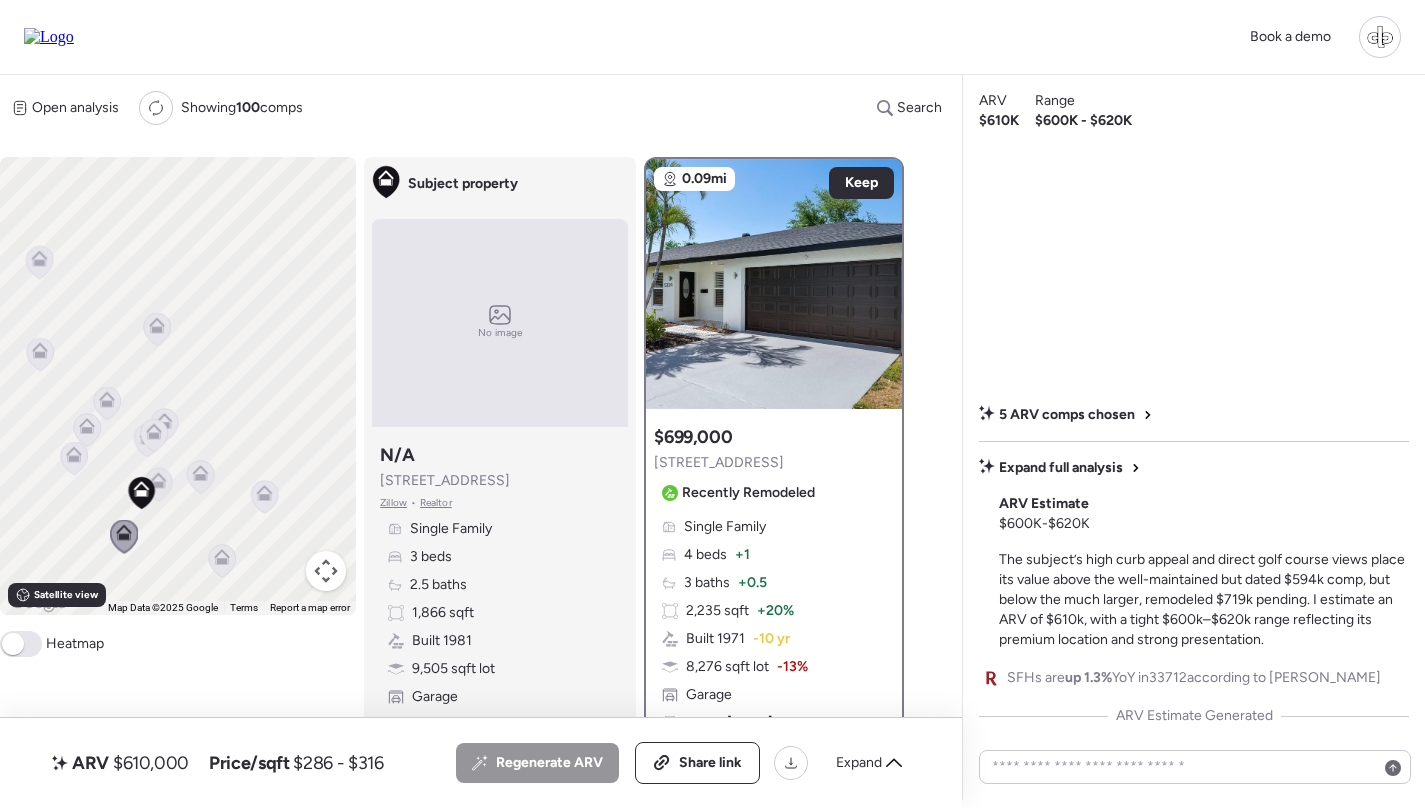 click 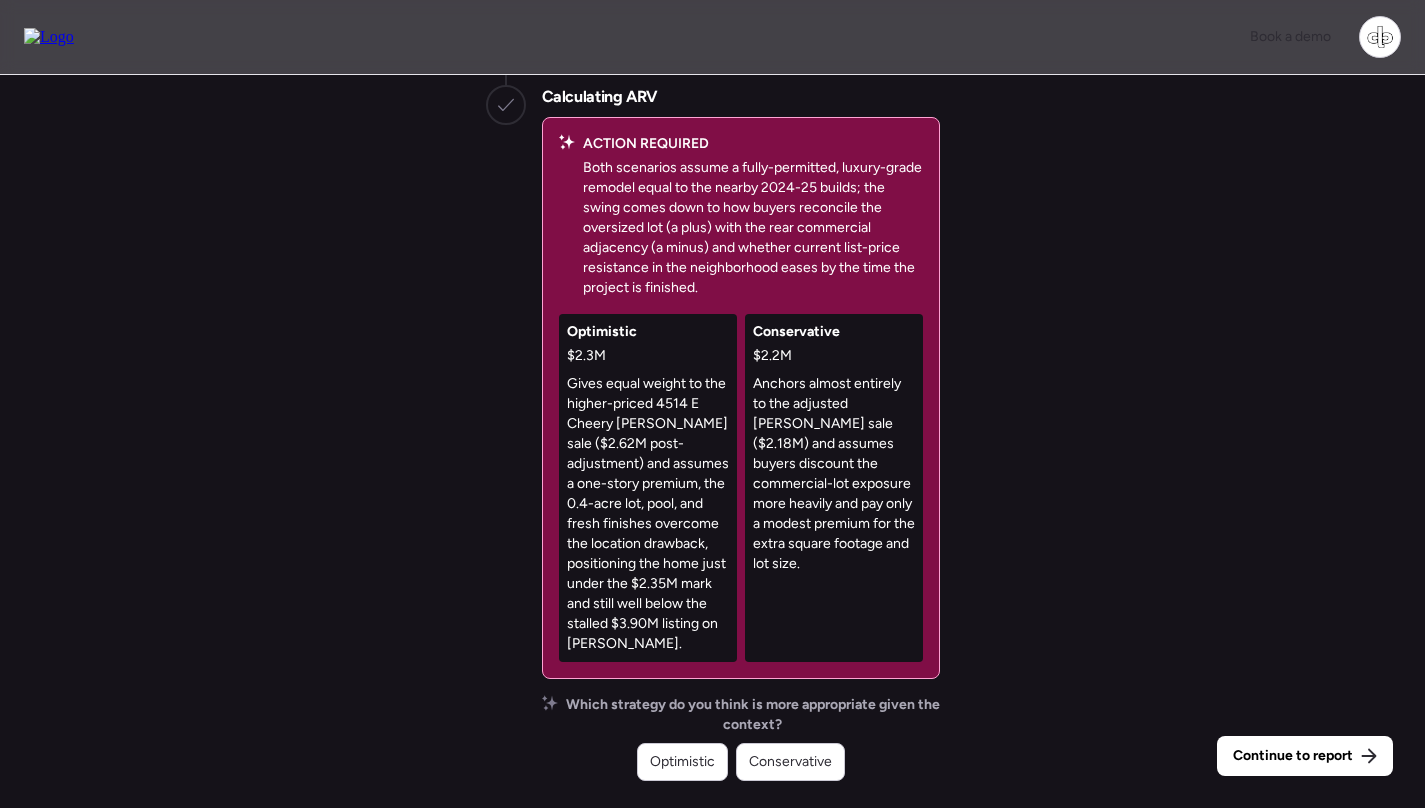 scroll, scrollTop: 0, scrollLeft: 0, axis: both 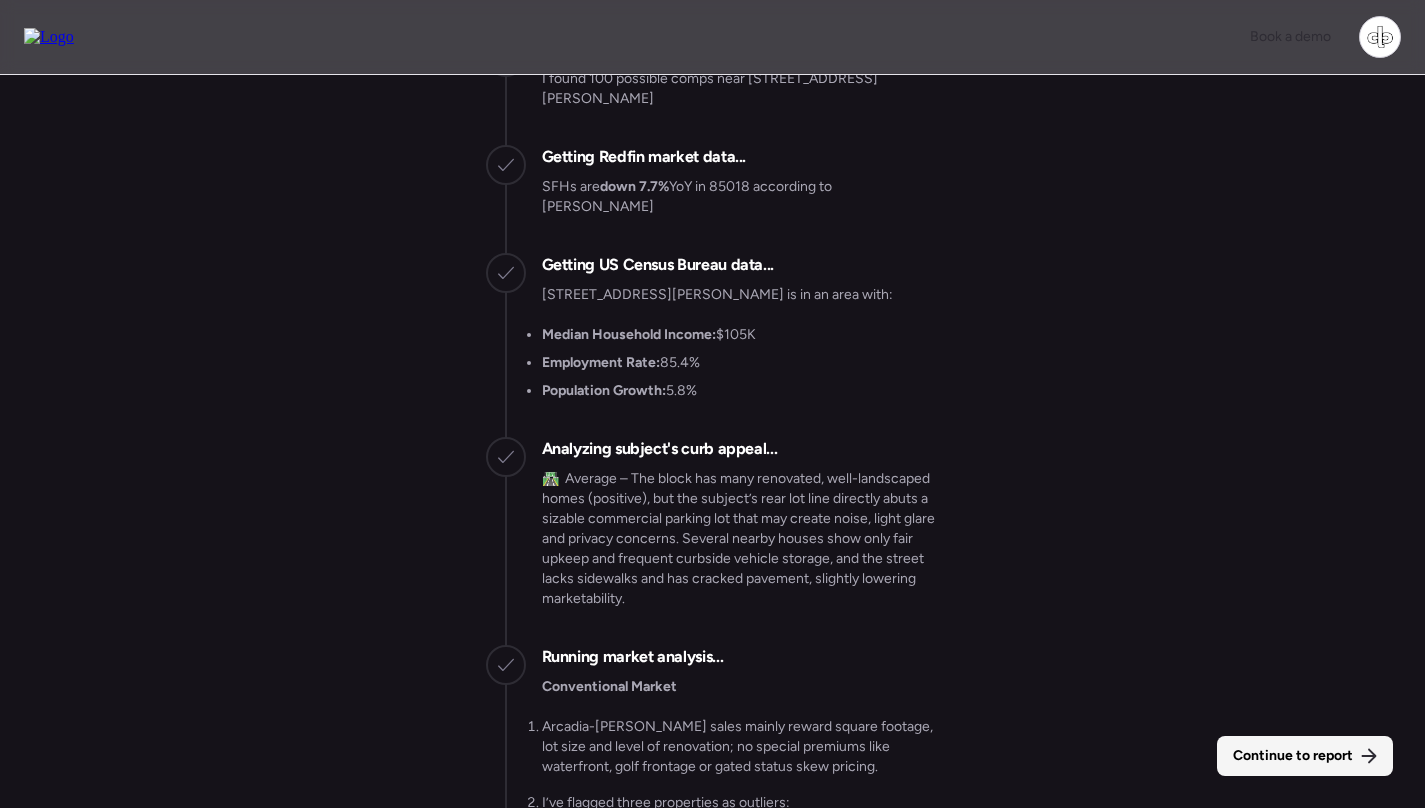 click on "Continue to report" at bounding box center (1293, 756) 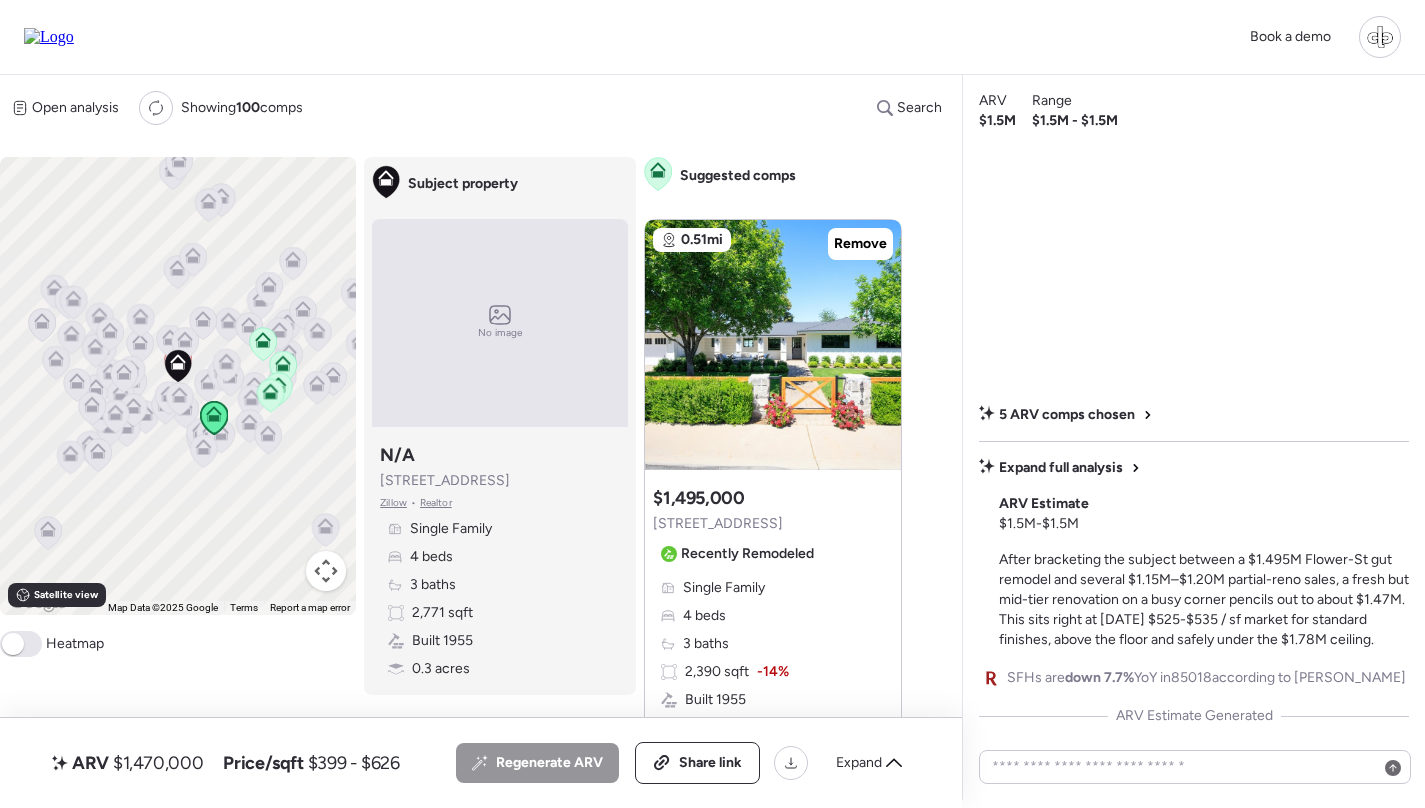 scroll, scrollTop: 0, scrollLeft: 0, axis: both 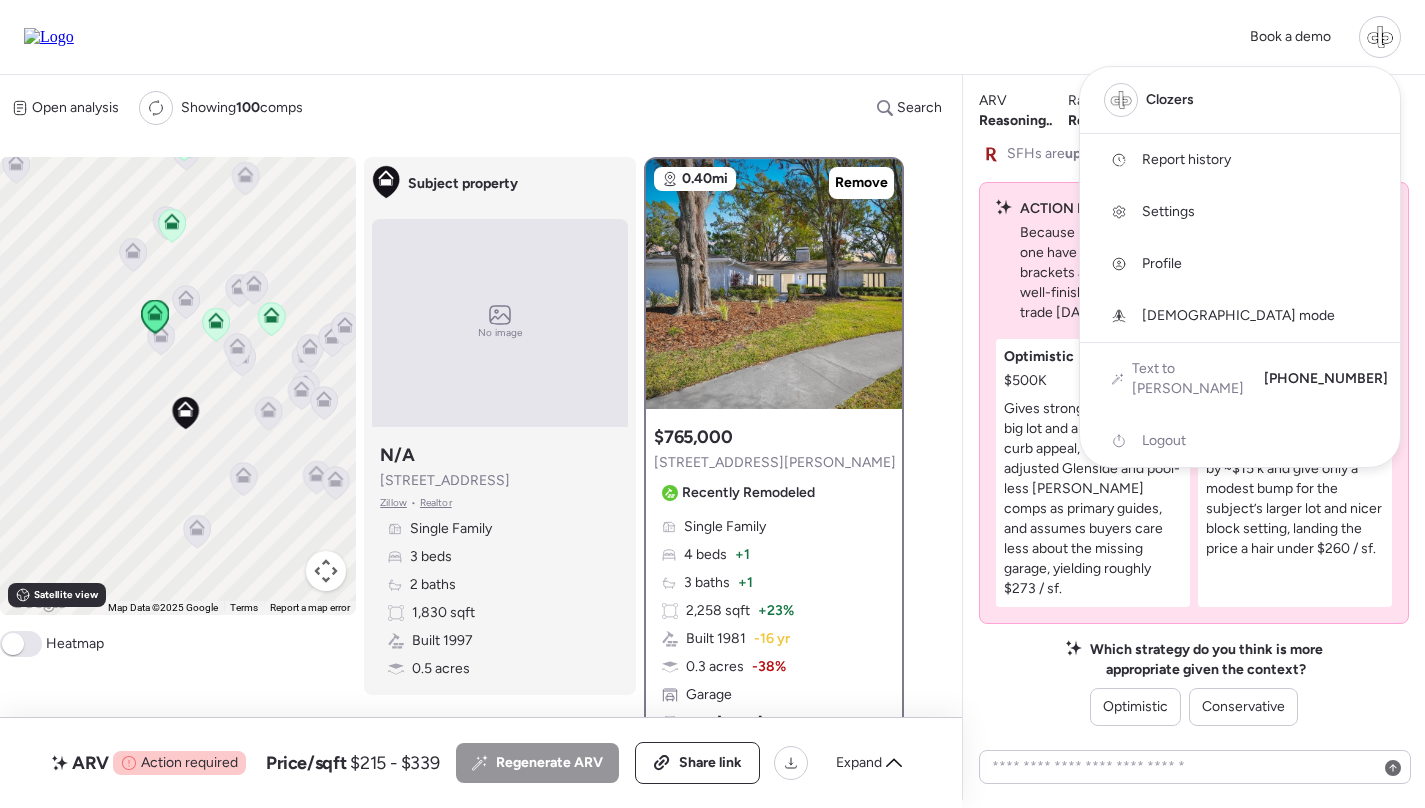 click at bounding box center [712, 348] 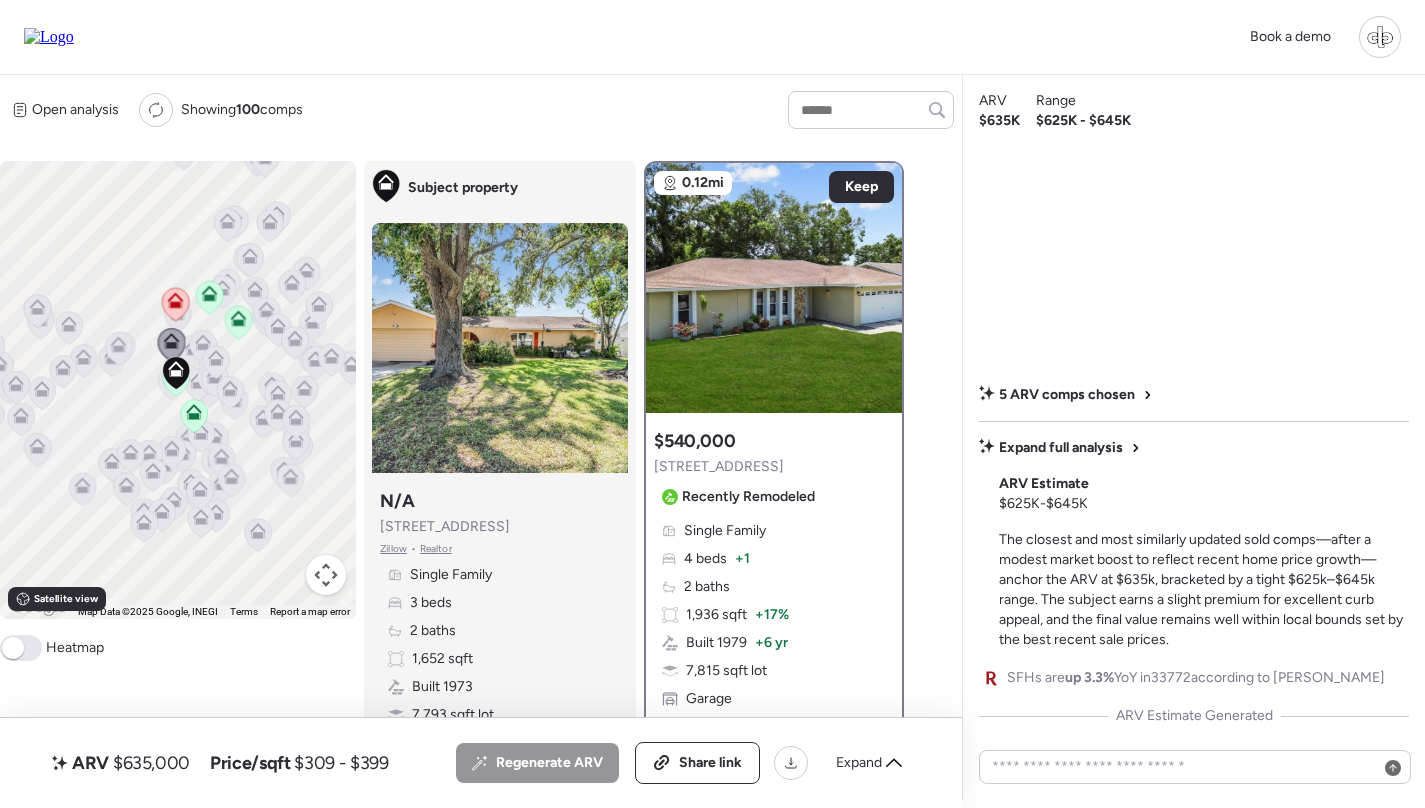 scroll, scrollTop: 0, scrollLeft: 0, axis: both 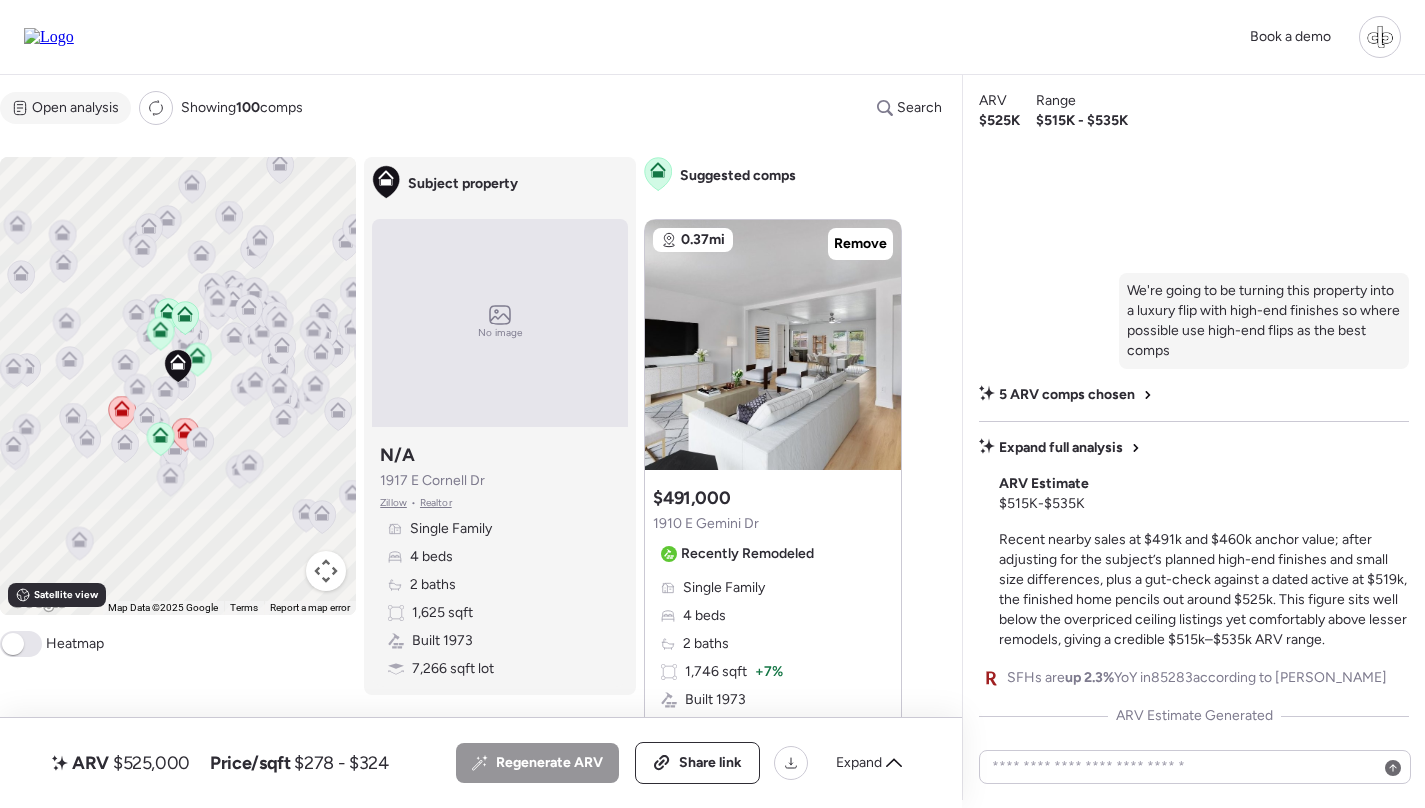 click on "Open analysis" at bounding box center (75, 108) 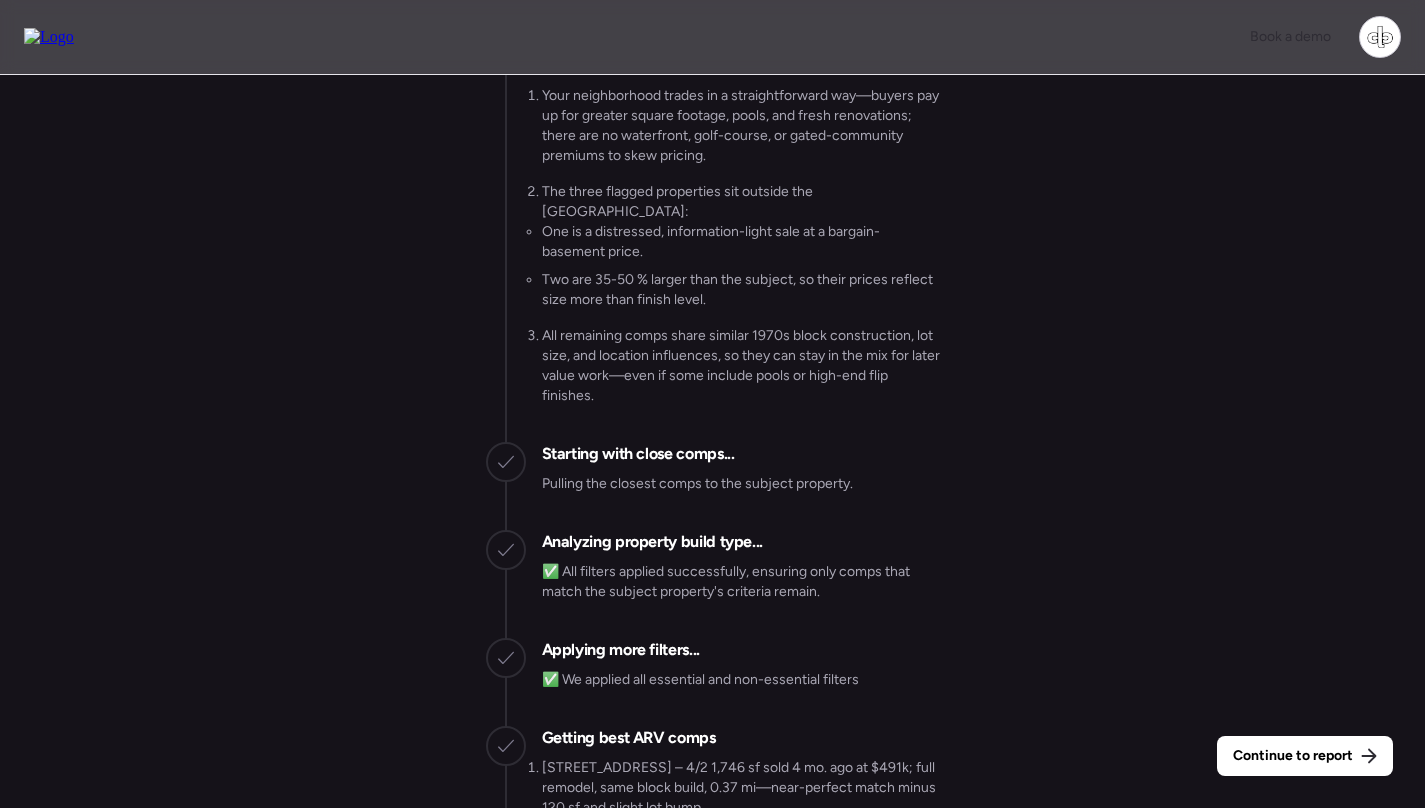 scroll, scrollTop: -2414, scrollLeft: 0, axis: vertical 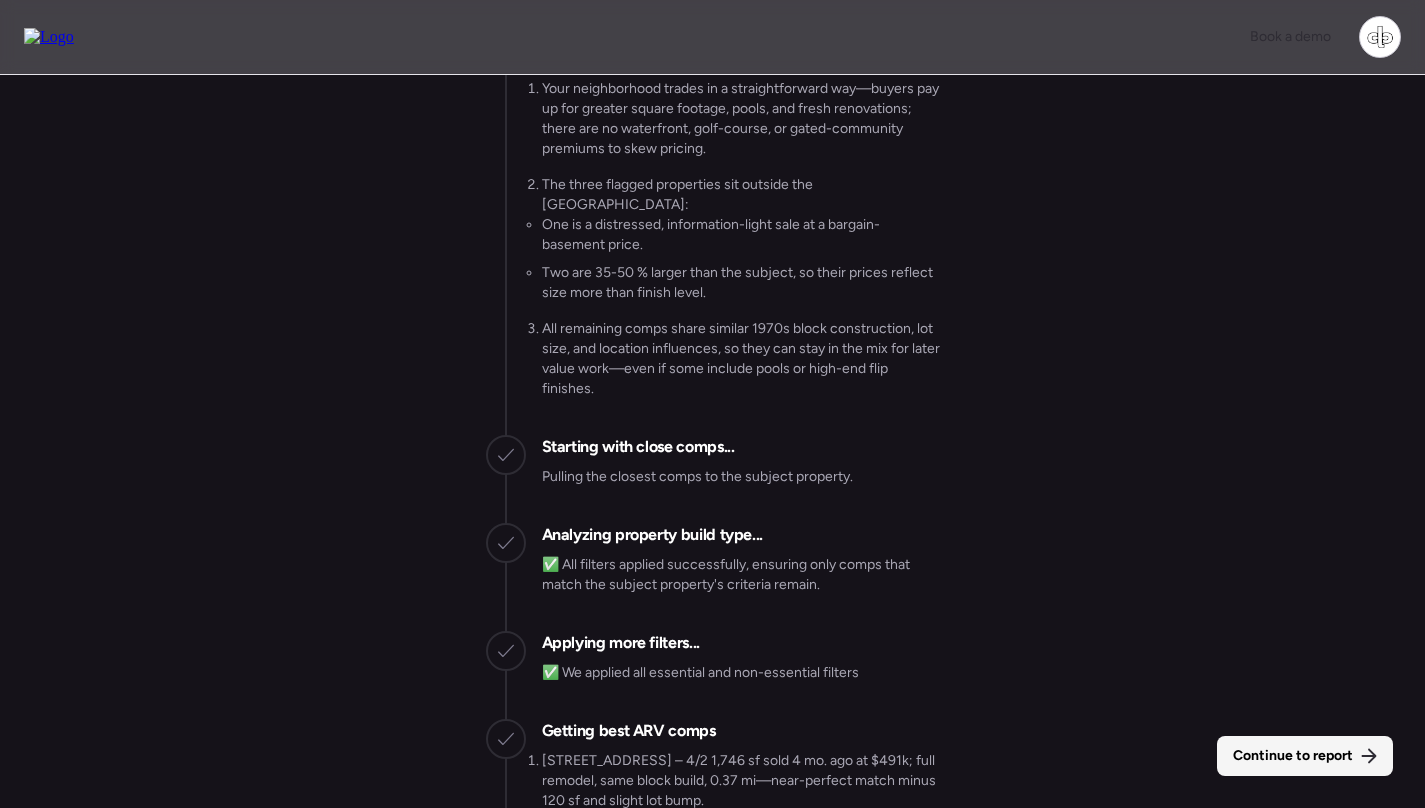 click on "Continue to report" at bounding box center [1293, 756] 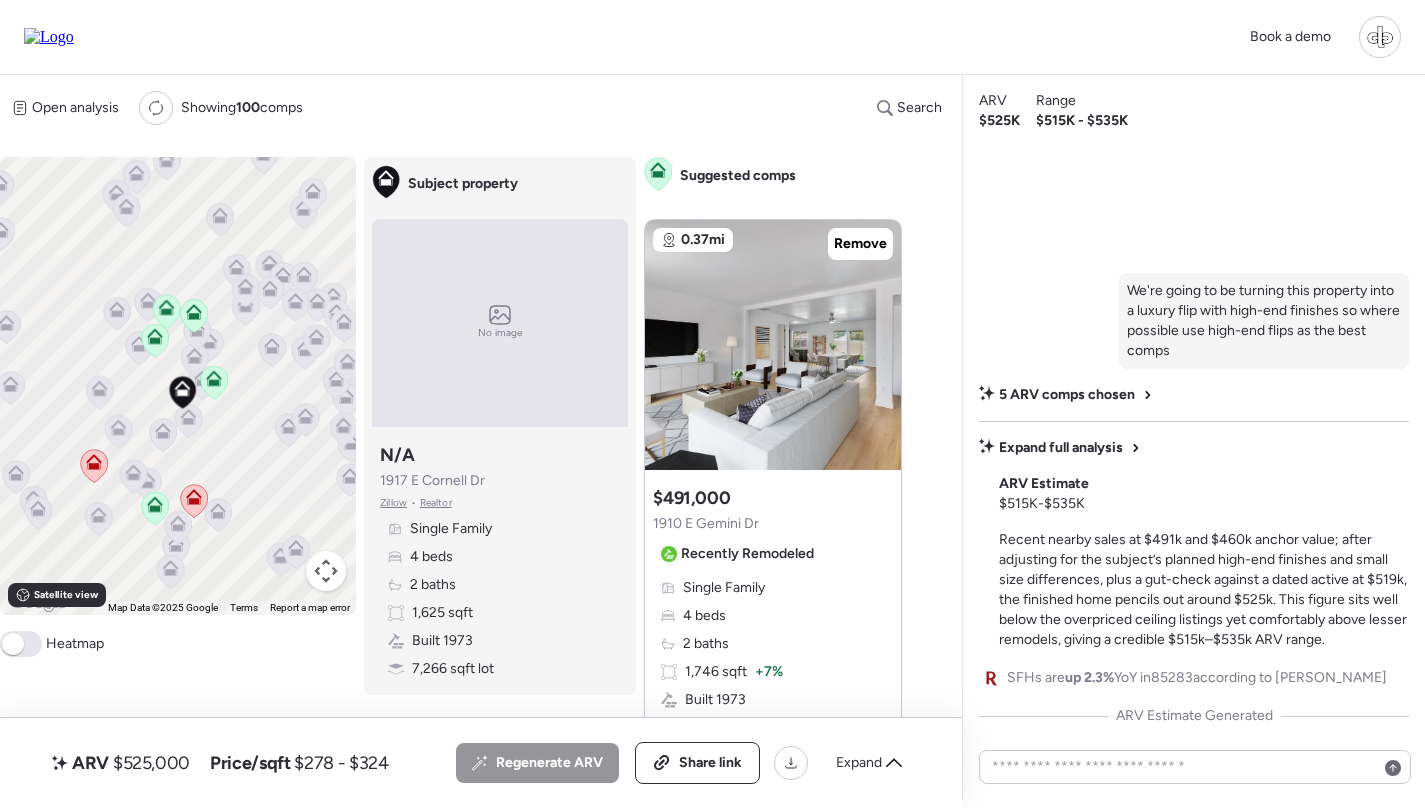 click 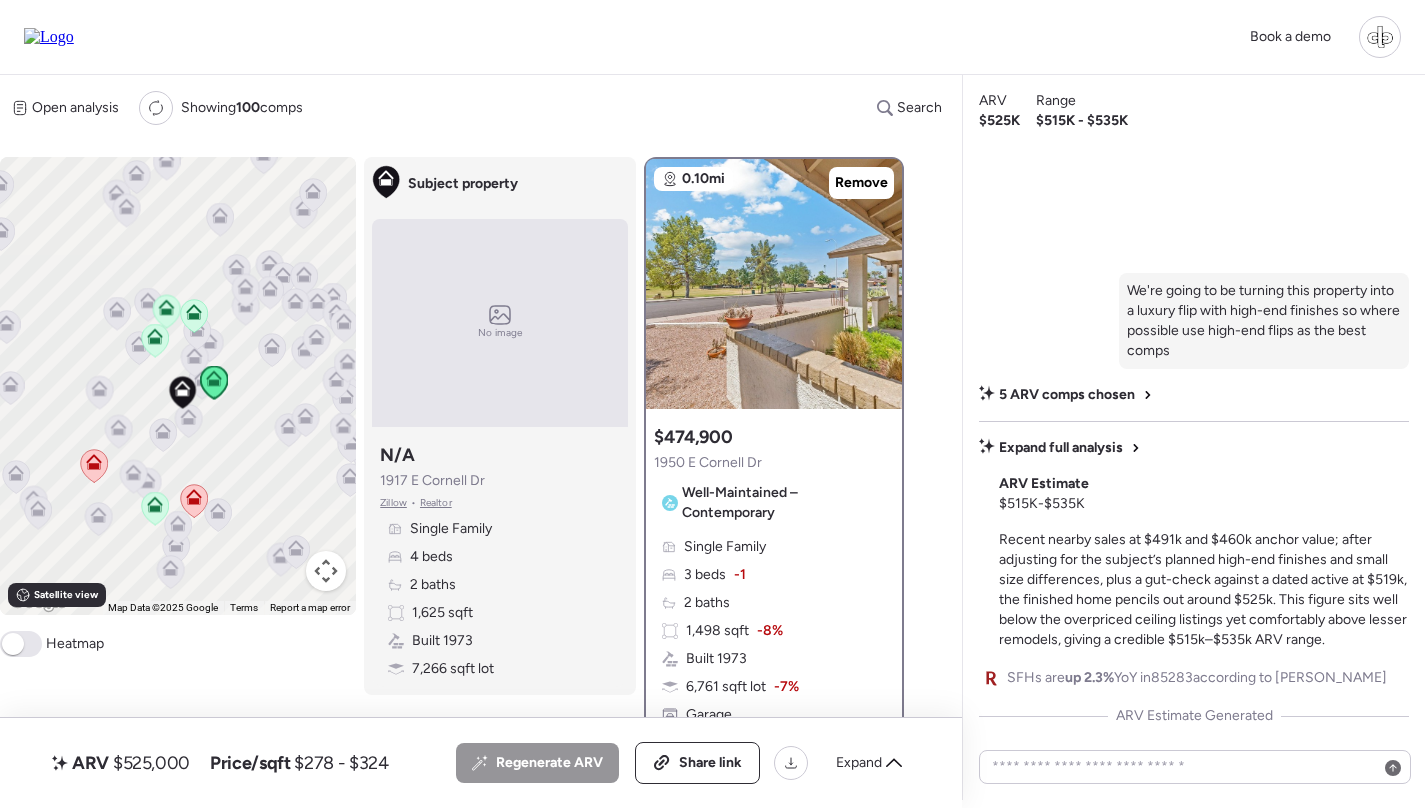 click 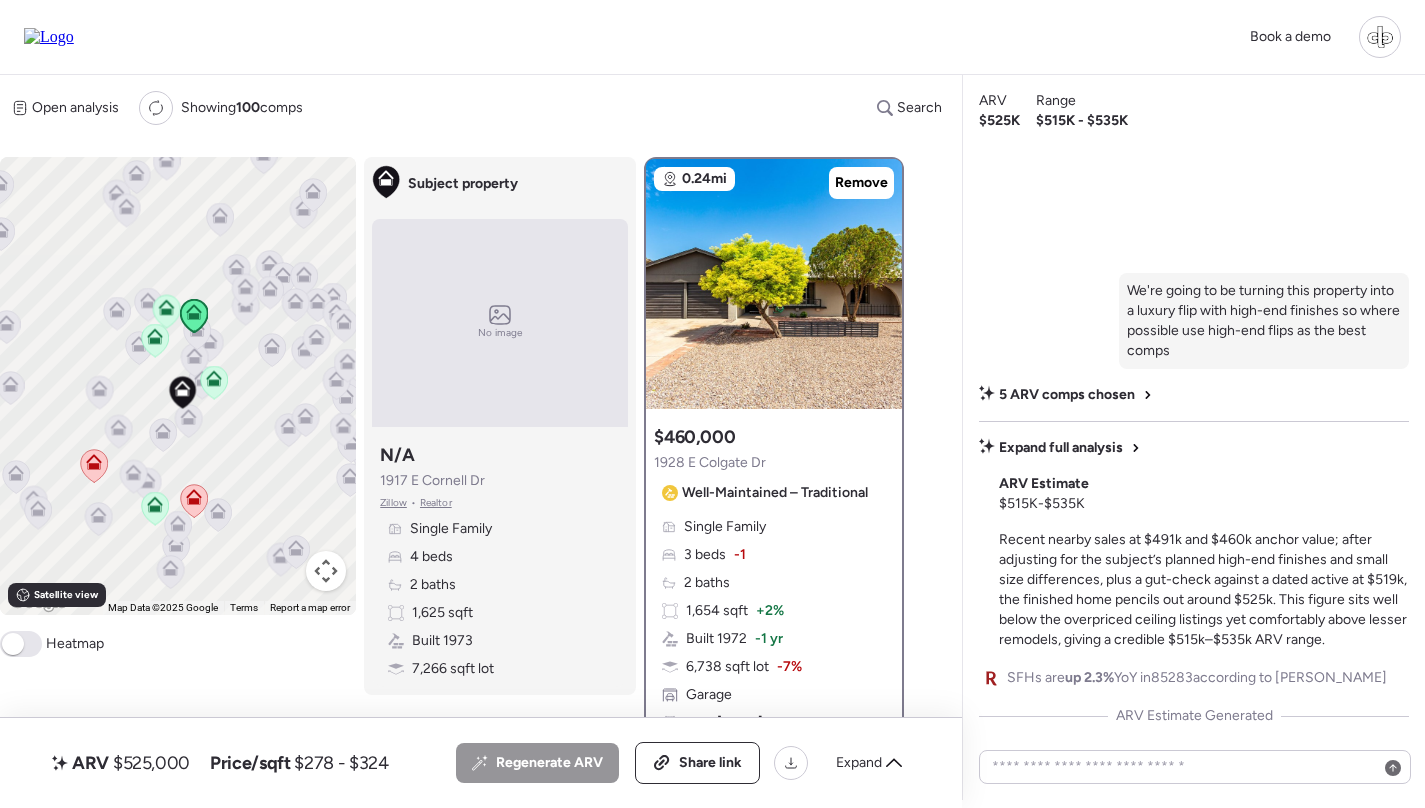 click 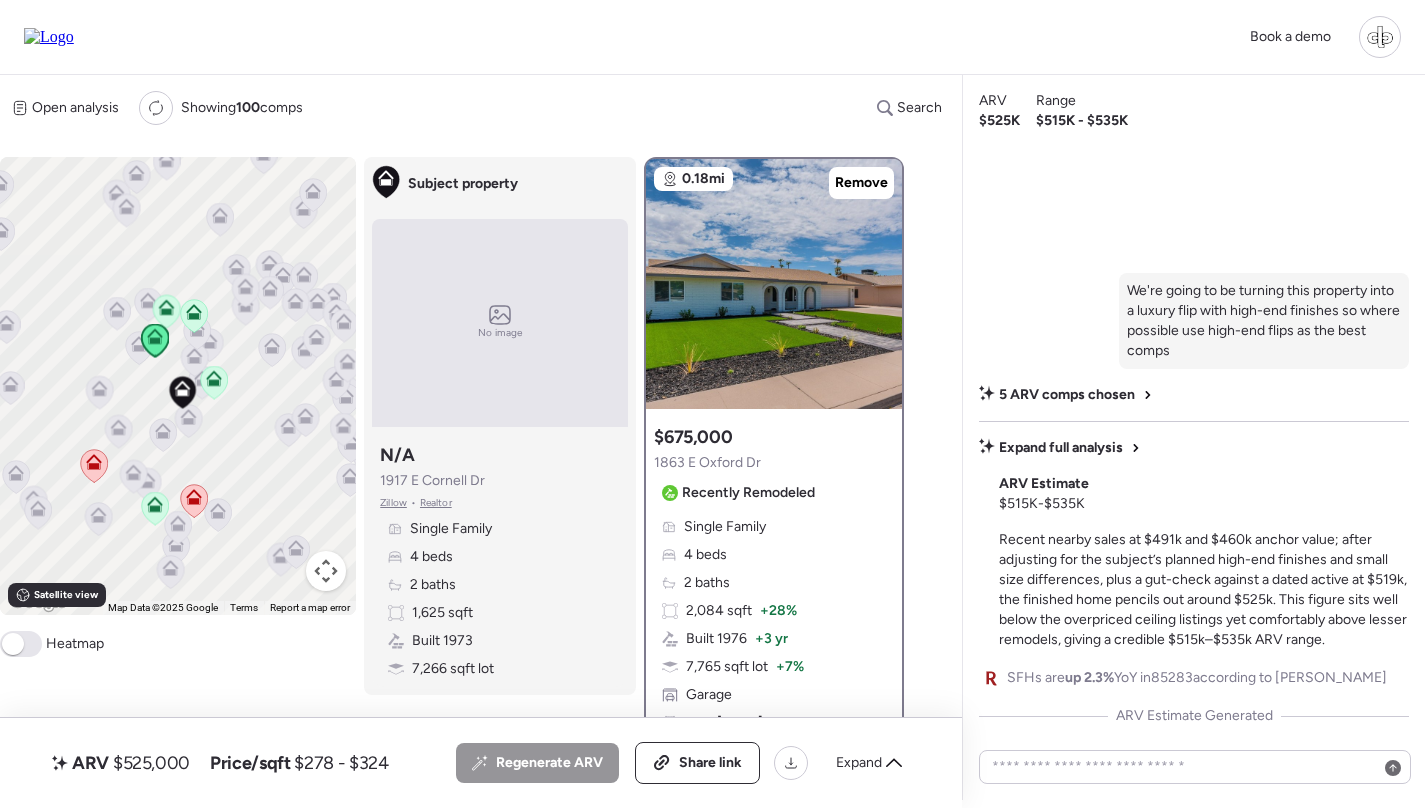 click 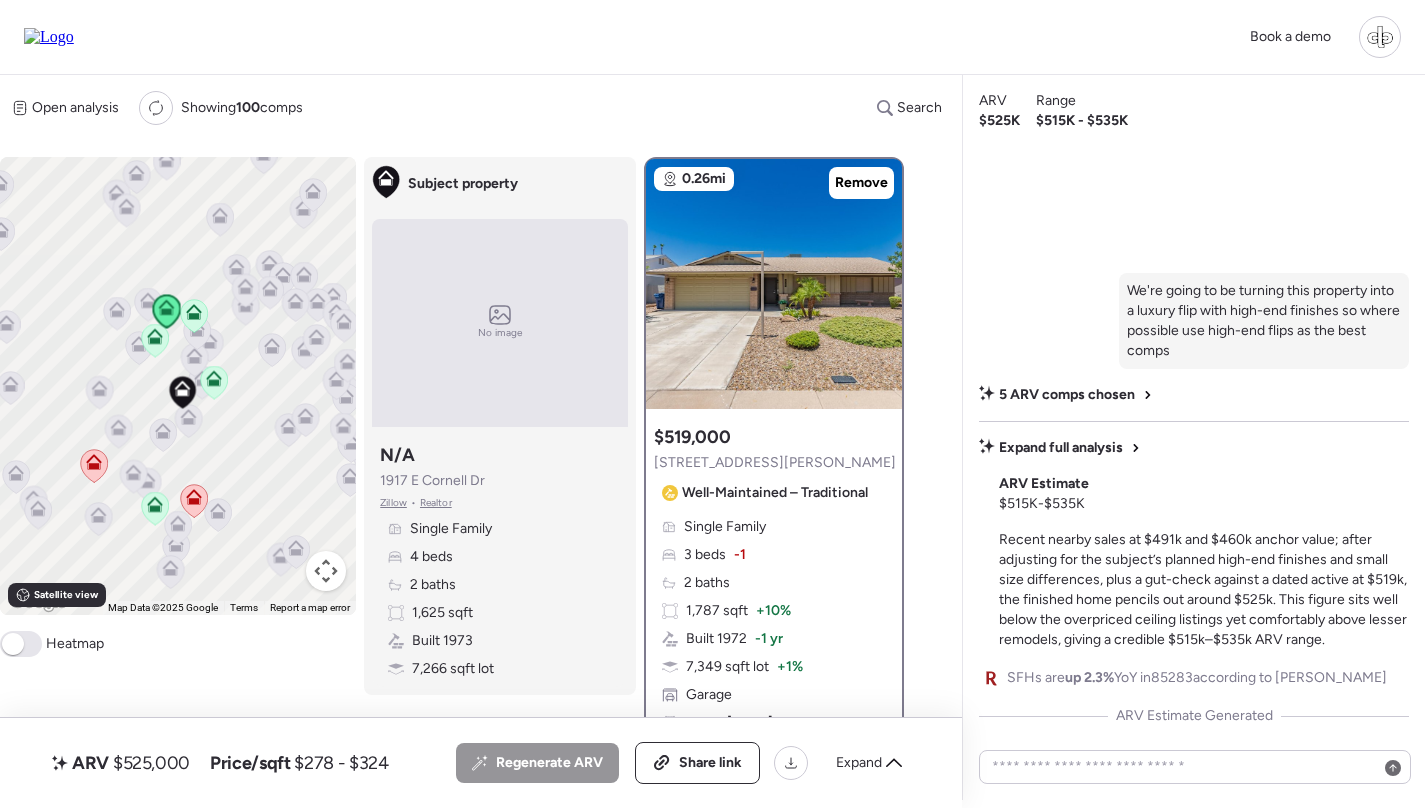 click 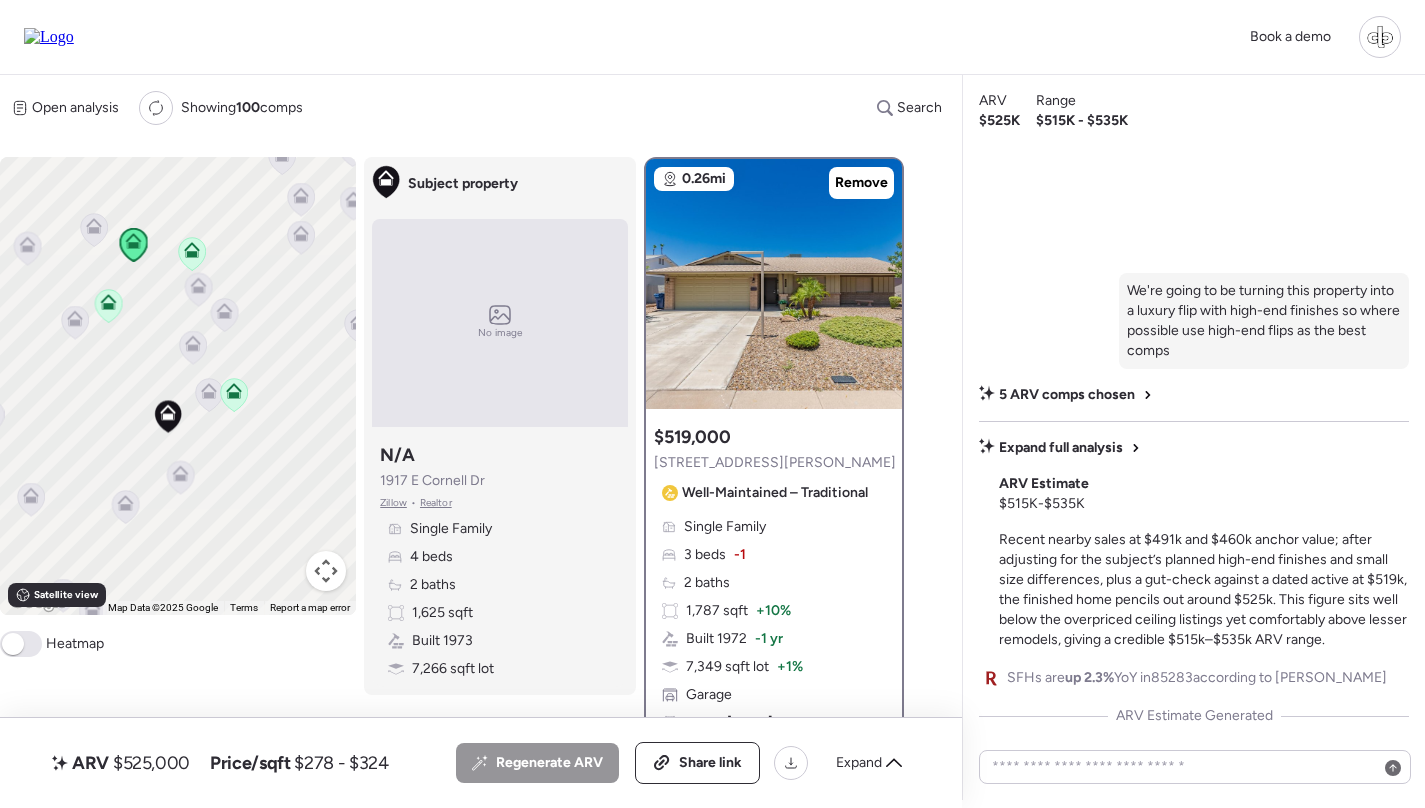 click 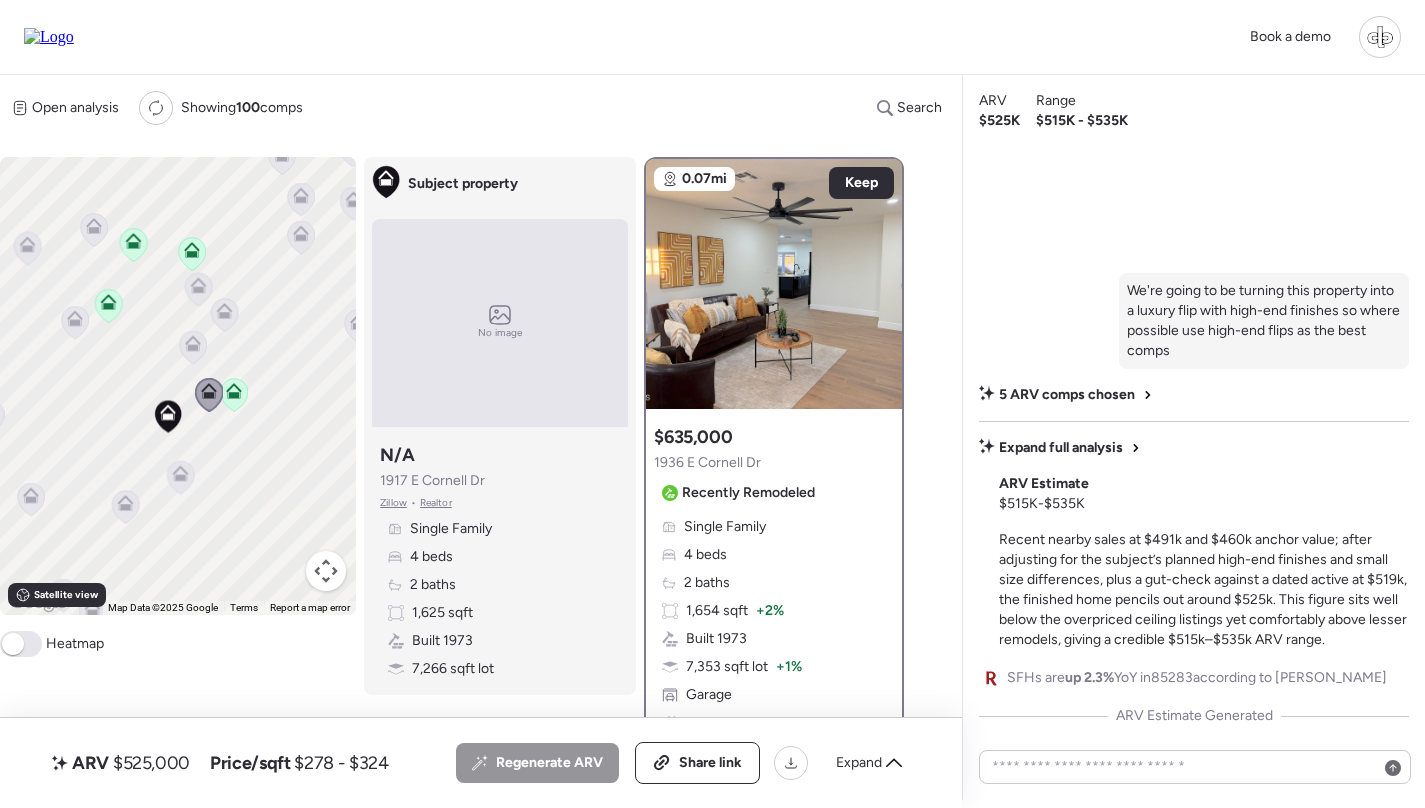 click 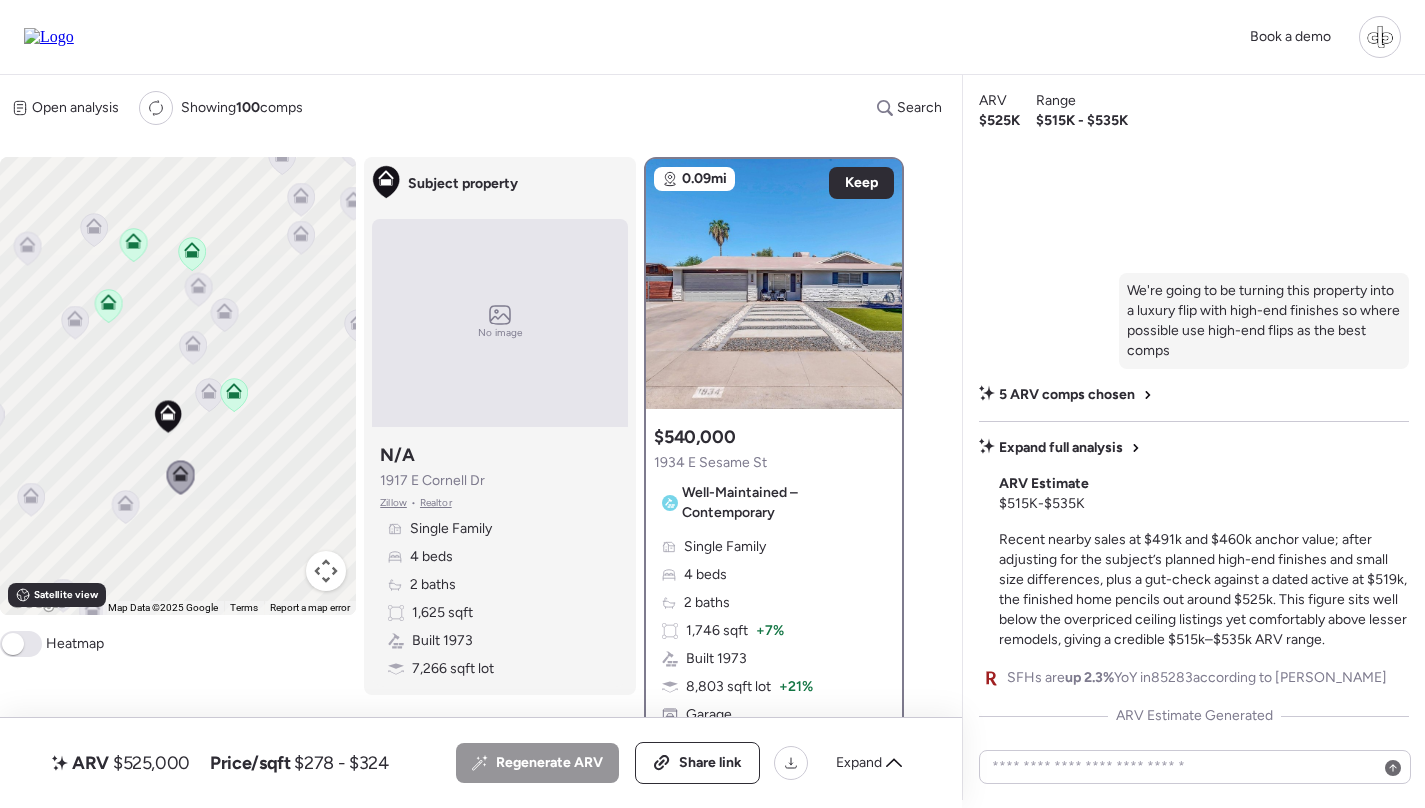 click 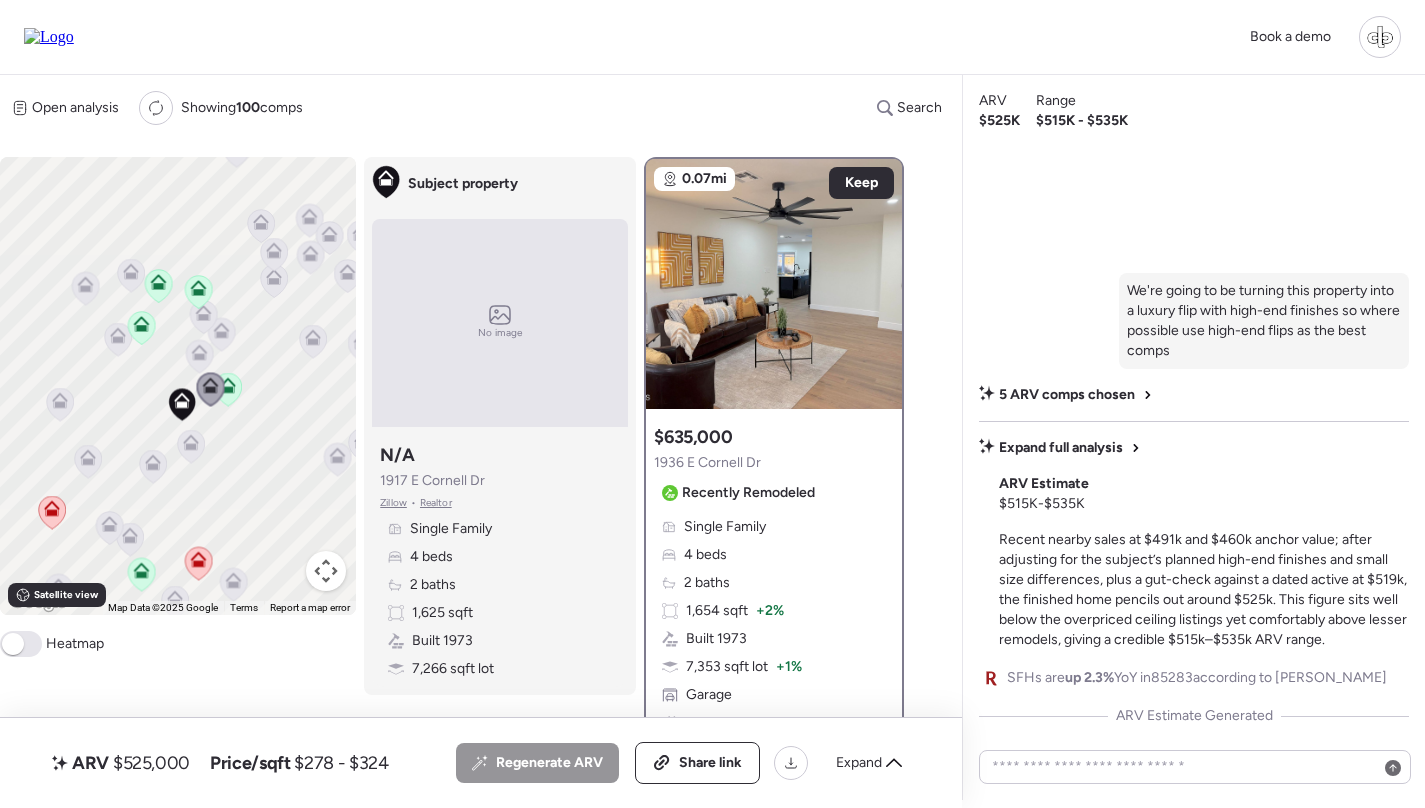 click 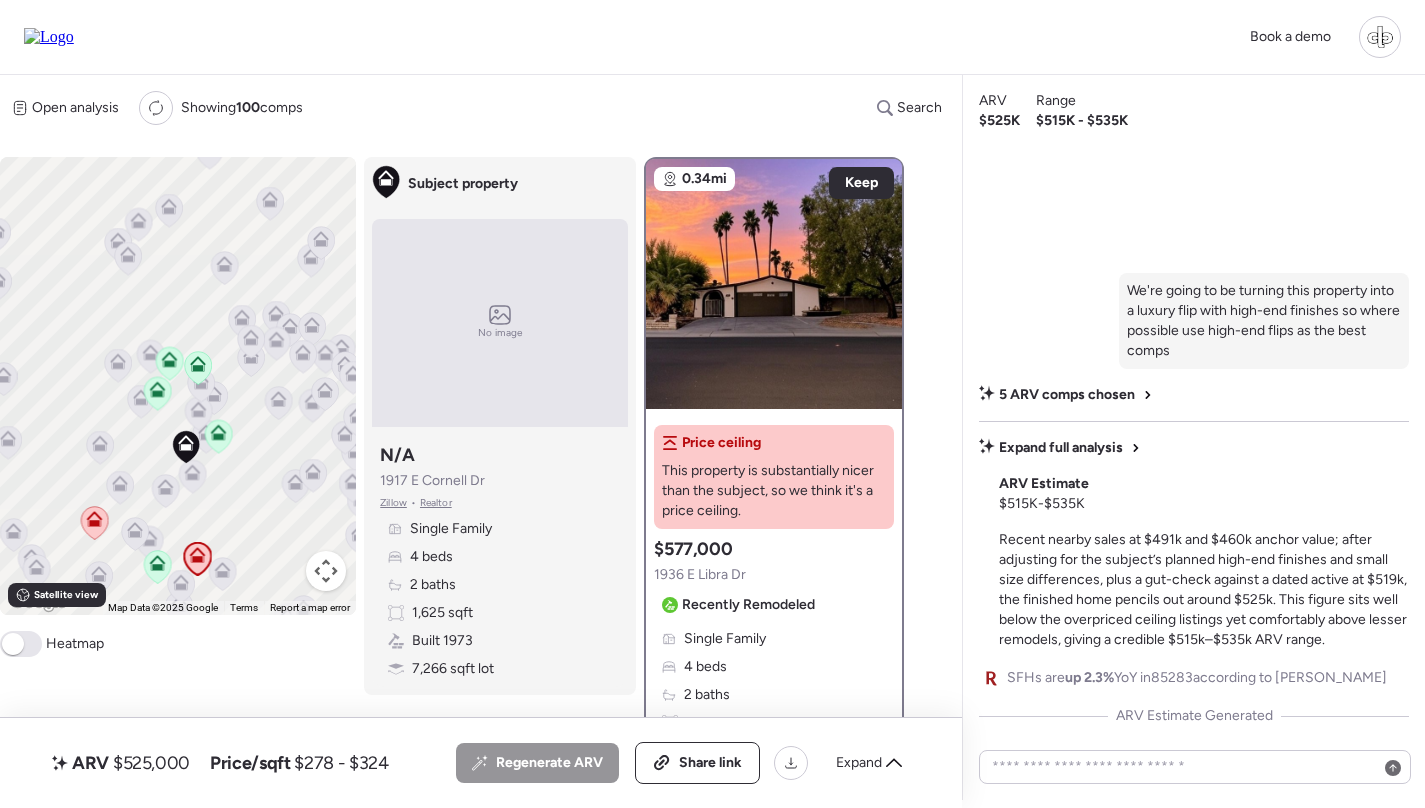 click 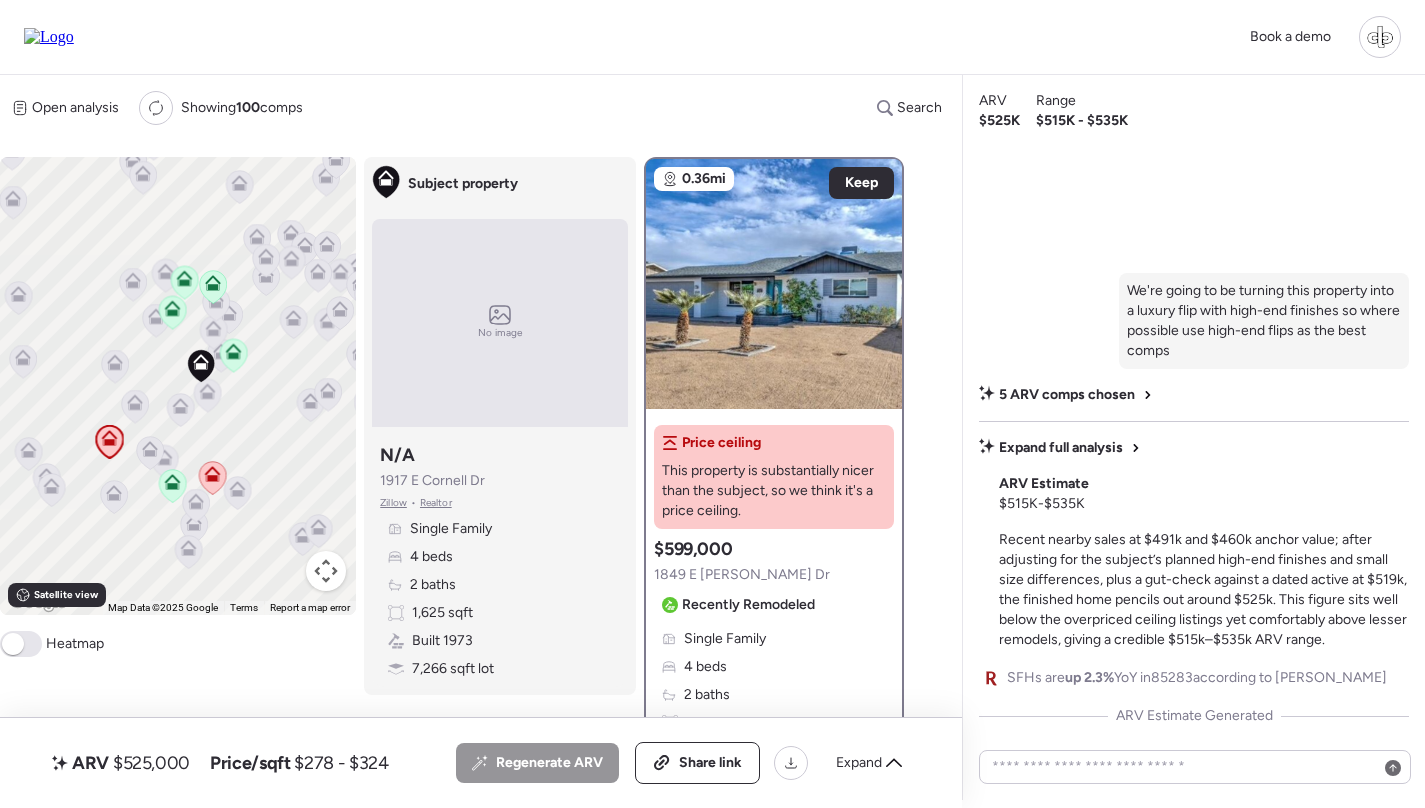 drag, startPoint x: 241, startPoint y: 489, endPoint x: 256, endPoint y: 405, distance: 85.32877 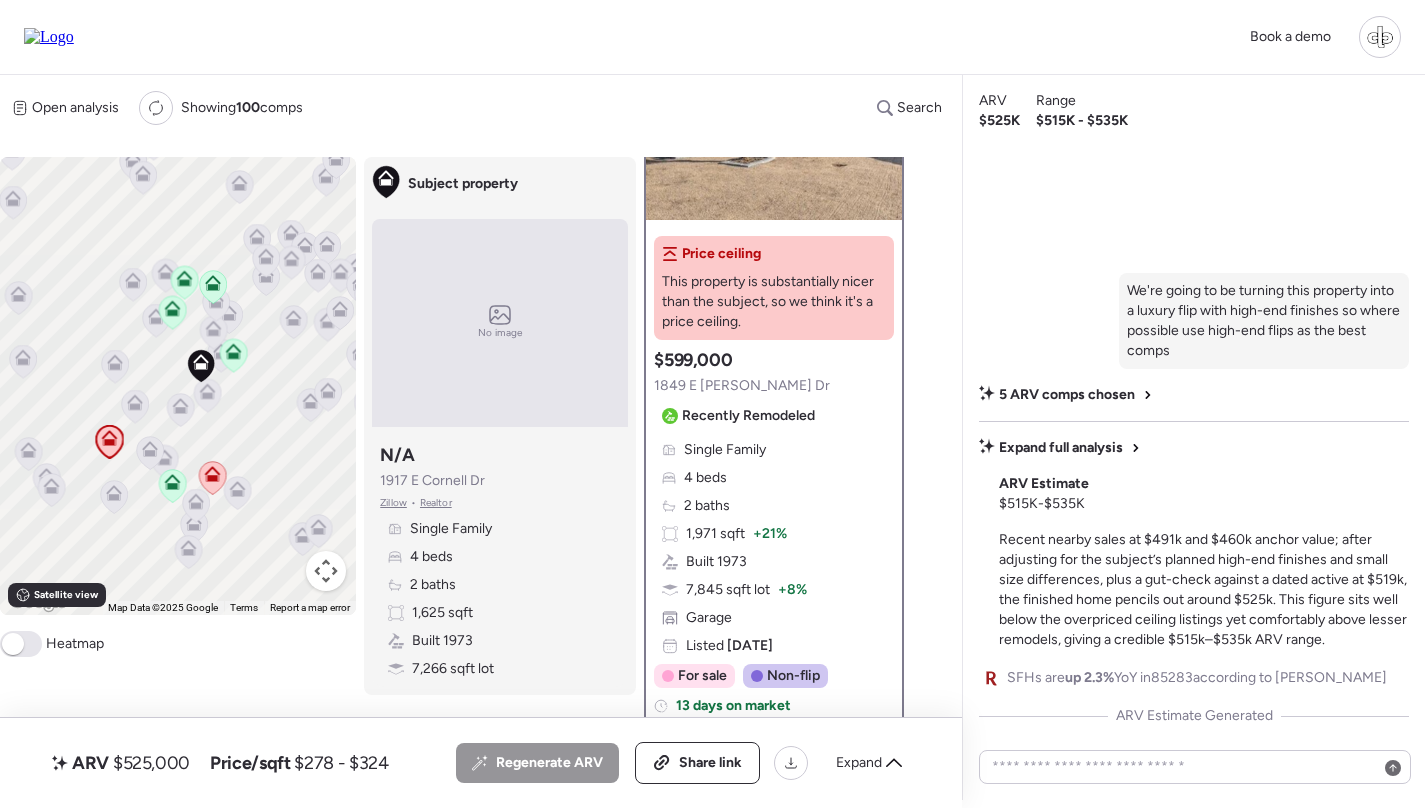 scroll, scrollTop: 203, scrollLeft: 0, axis: vertical 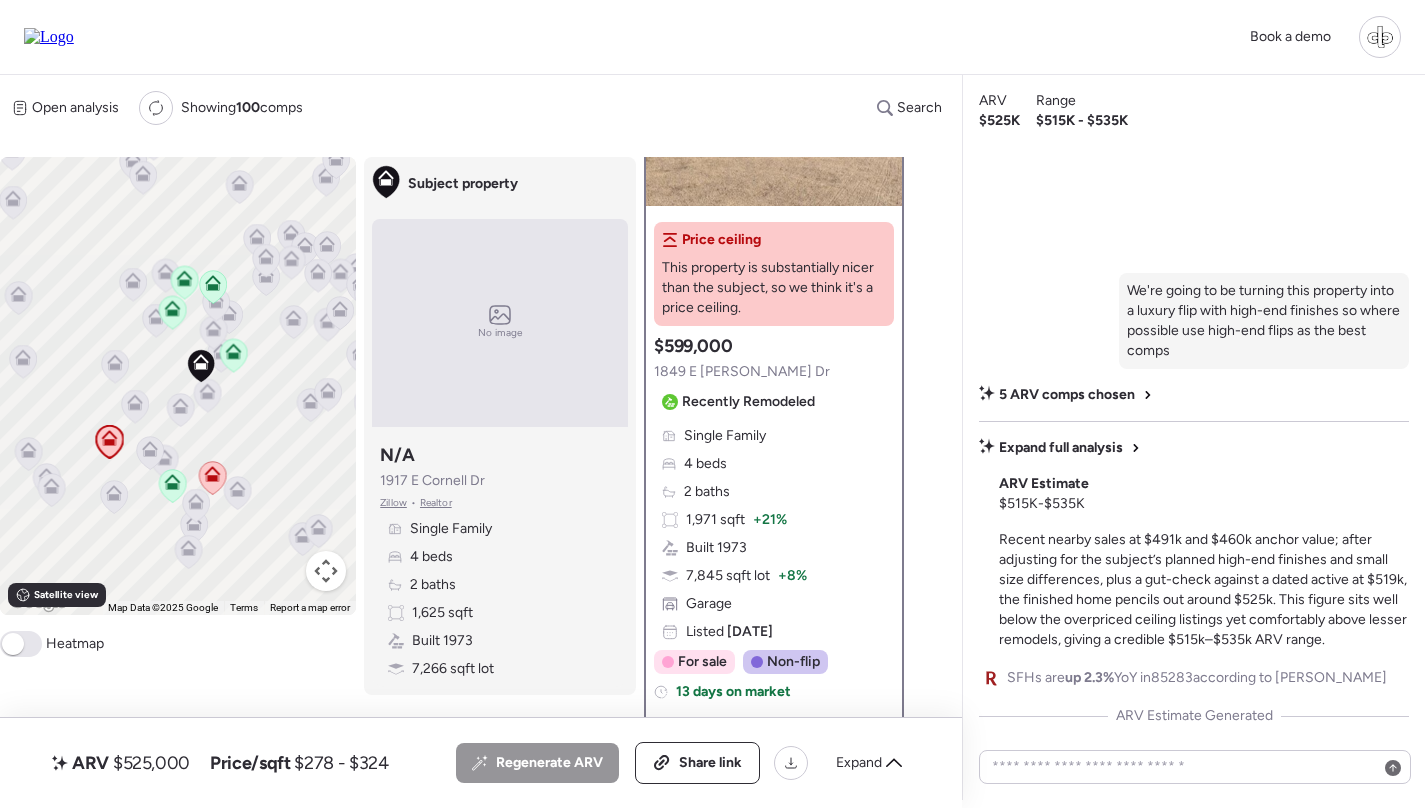 click 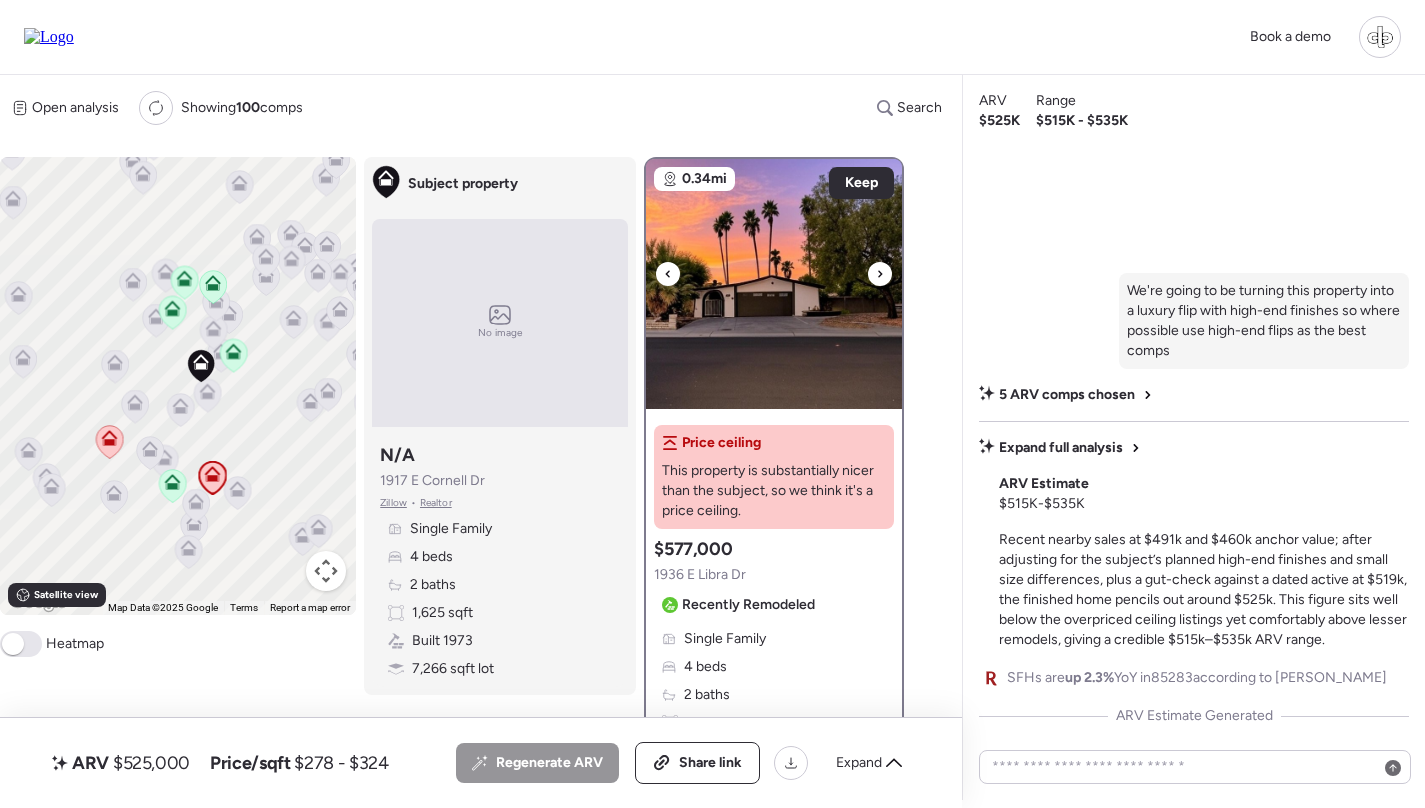scroll, scrollTop: -1, scrollLeft: 0, axis: vertical 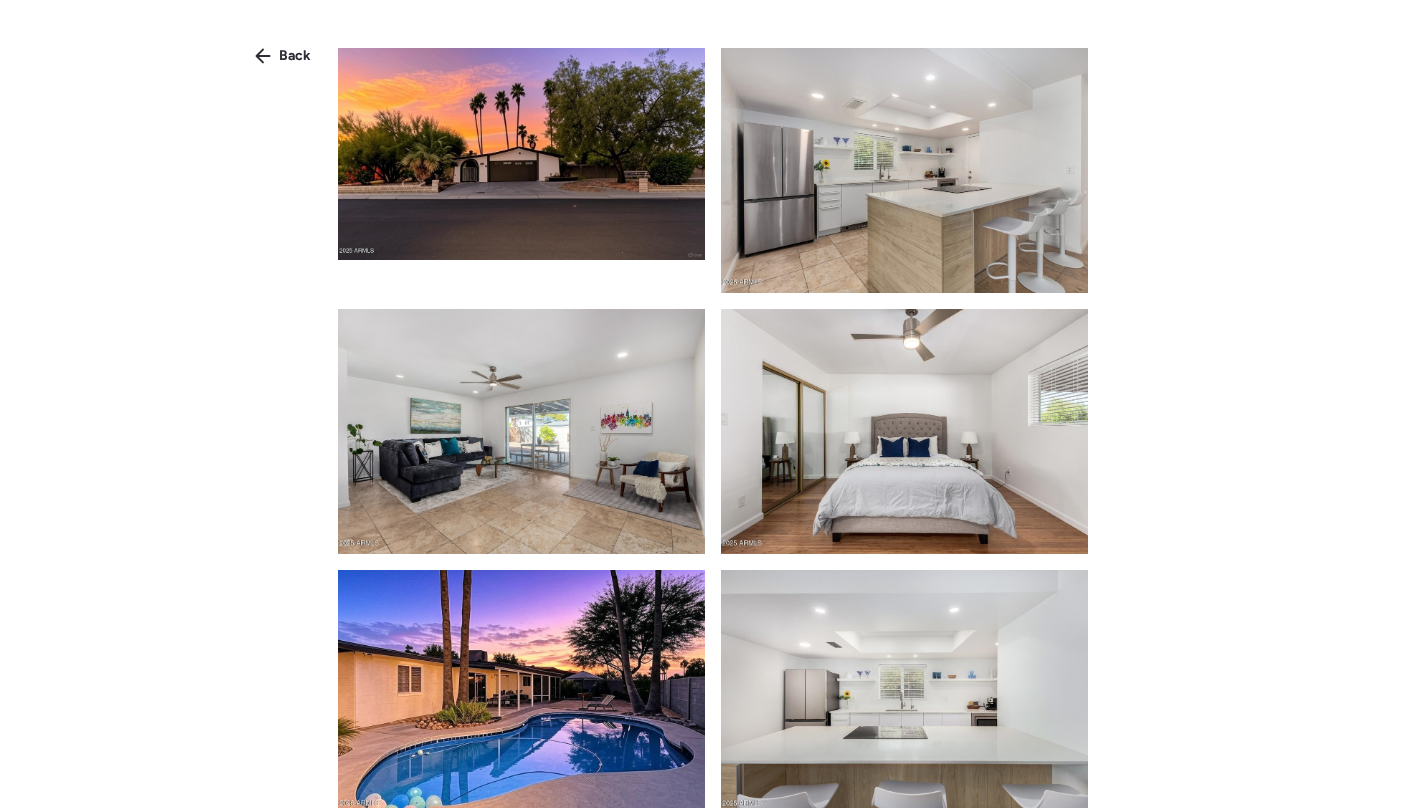 click at bounding box center (904, 170) 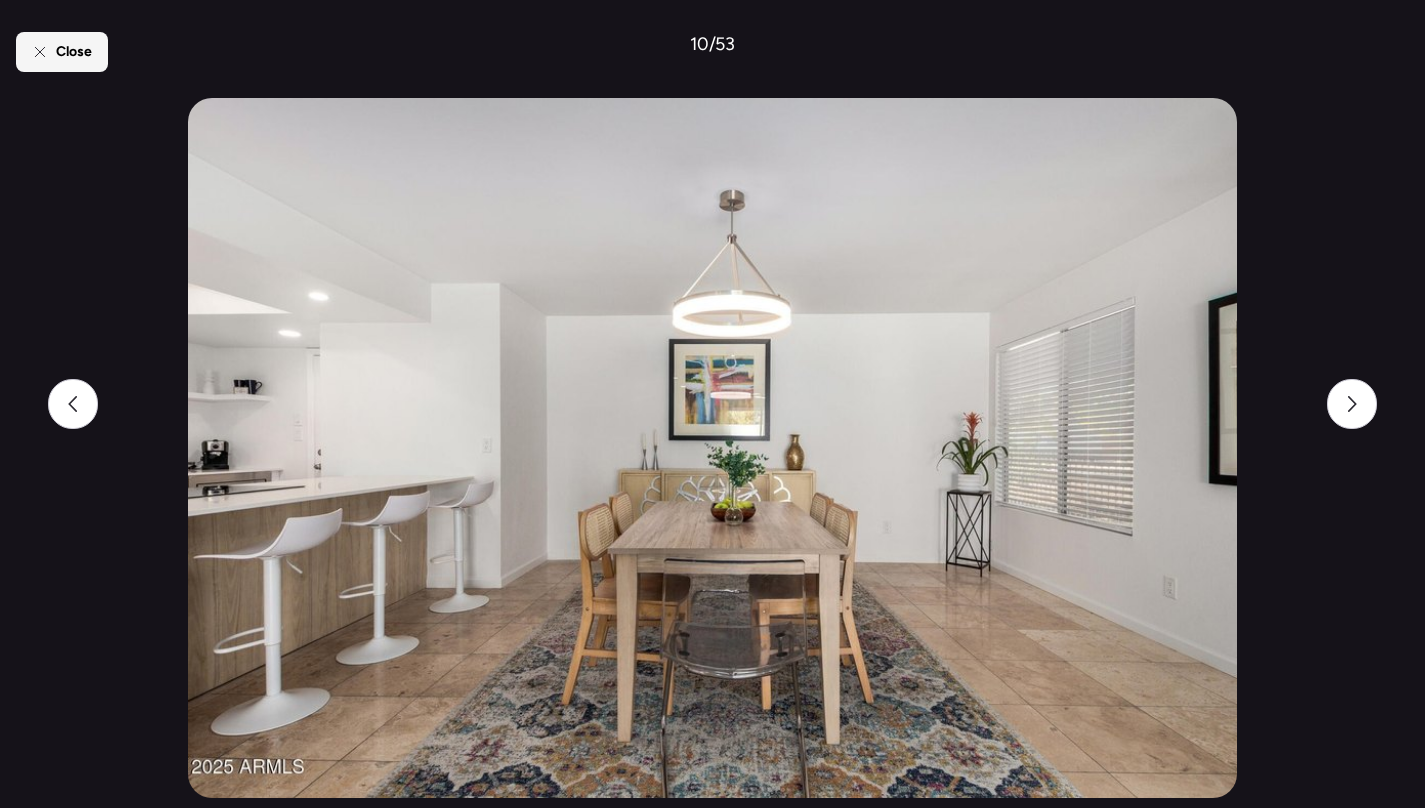 click on "Close" at bounding box center (62, 52) 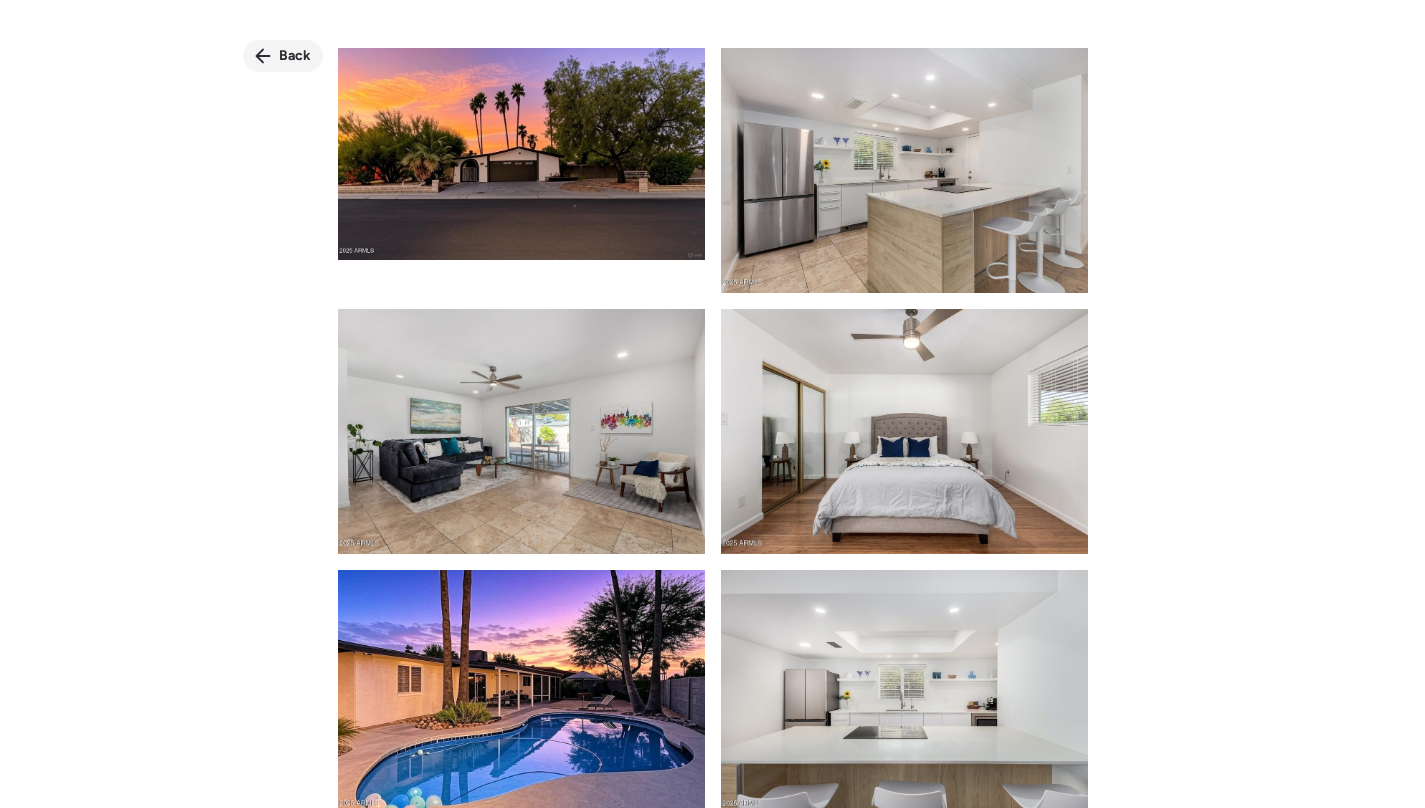 click on "Back" at bounding box center [295, 56] 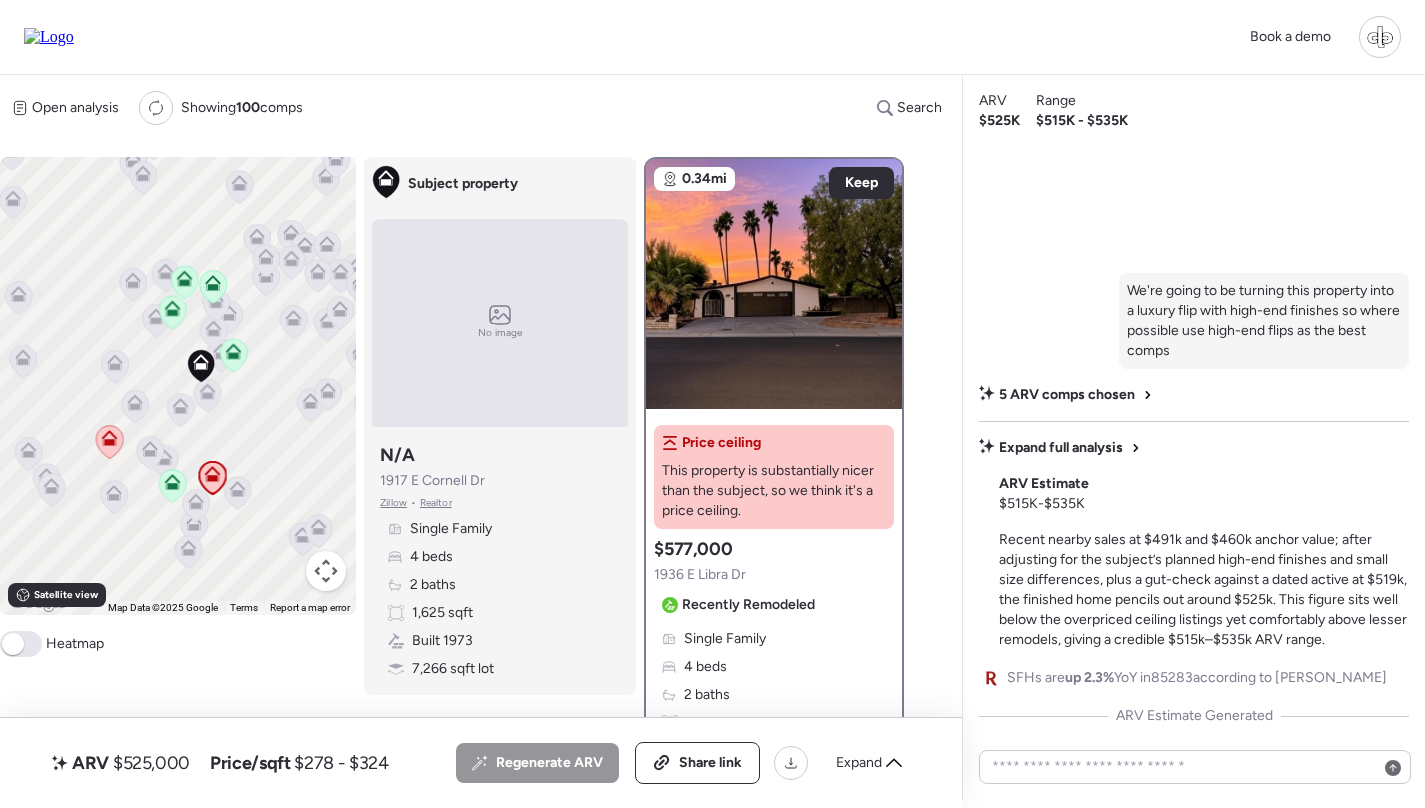 scroll, scrollTop: 214, scrollLeft: 0, axis: vertical 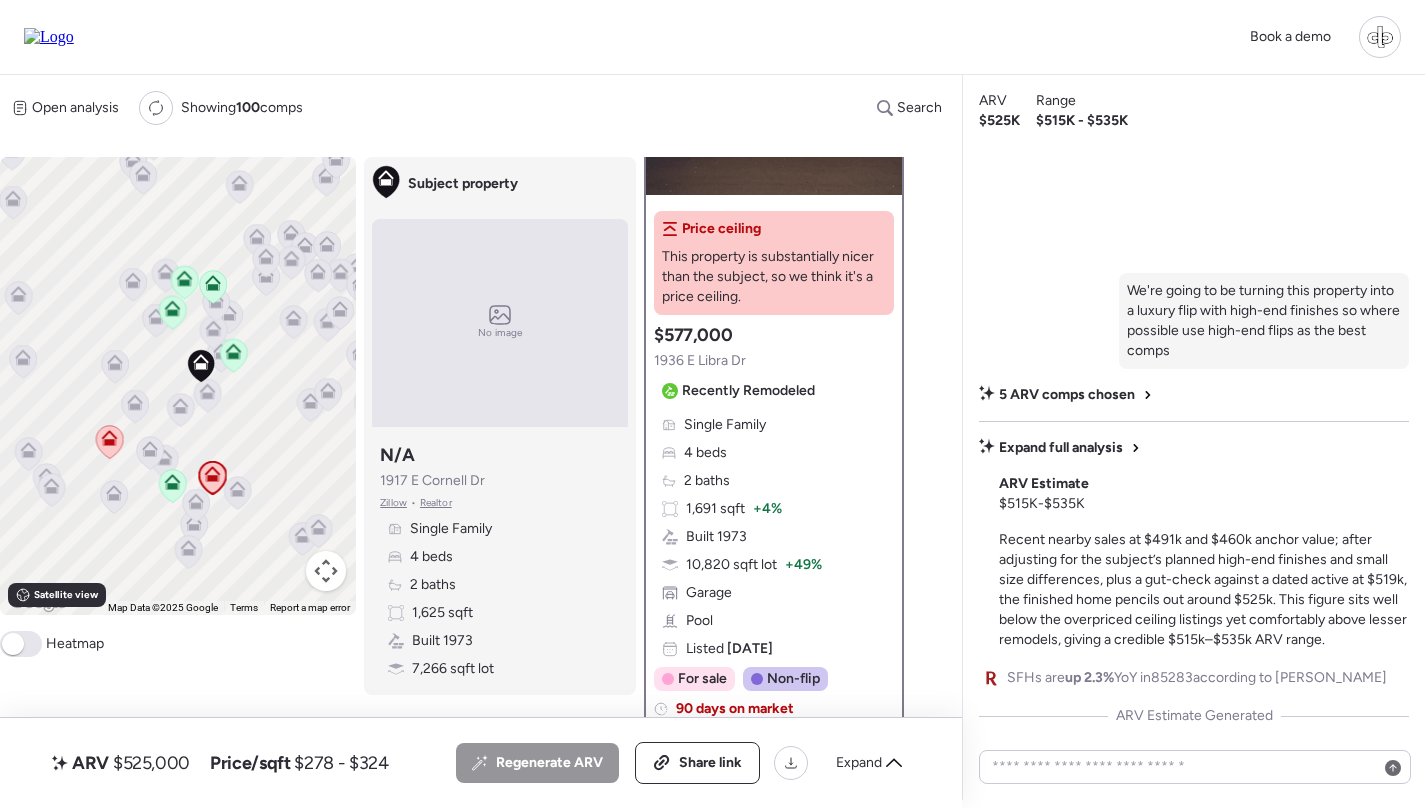 click 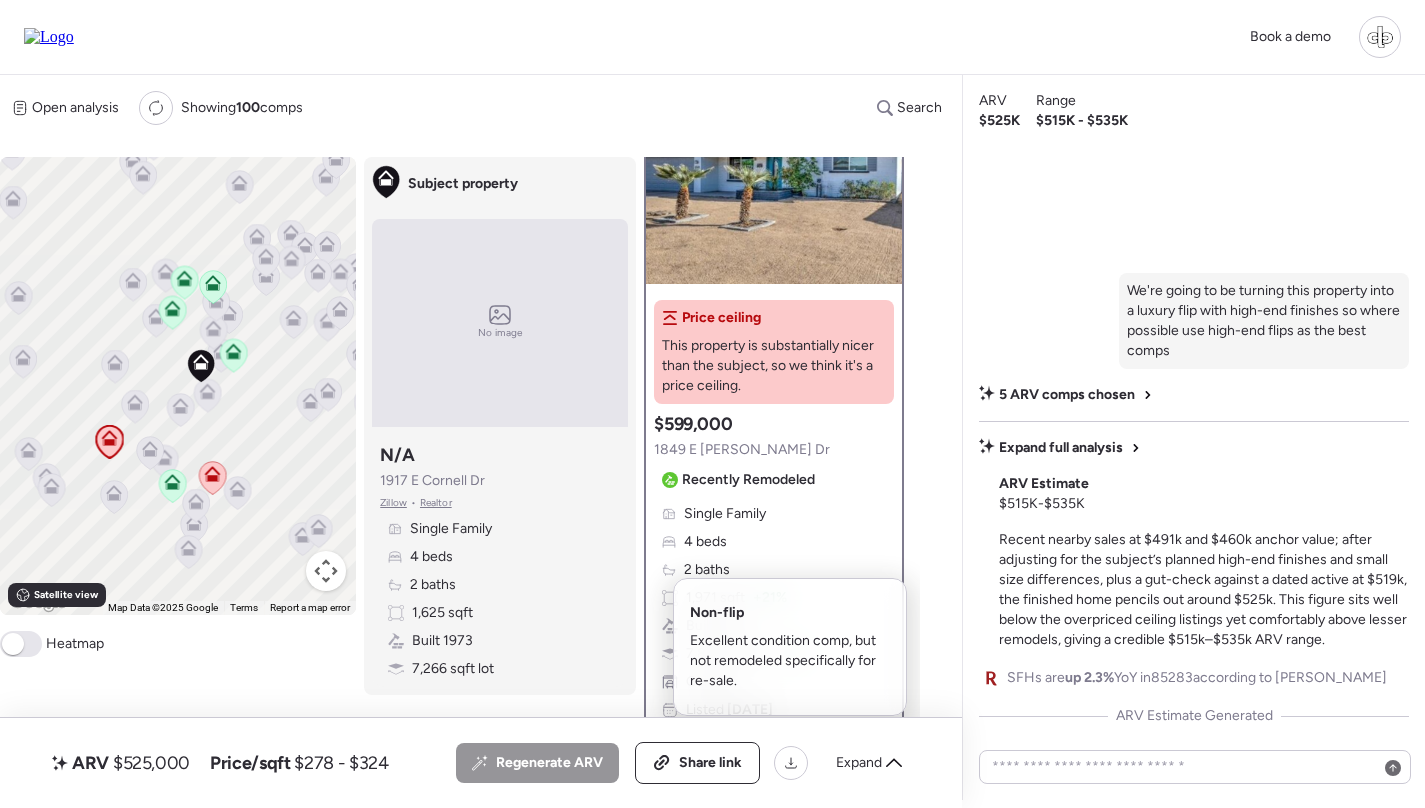 scroll, scrollTop: 122, scrollLeft: 0, axis: vertical 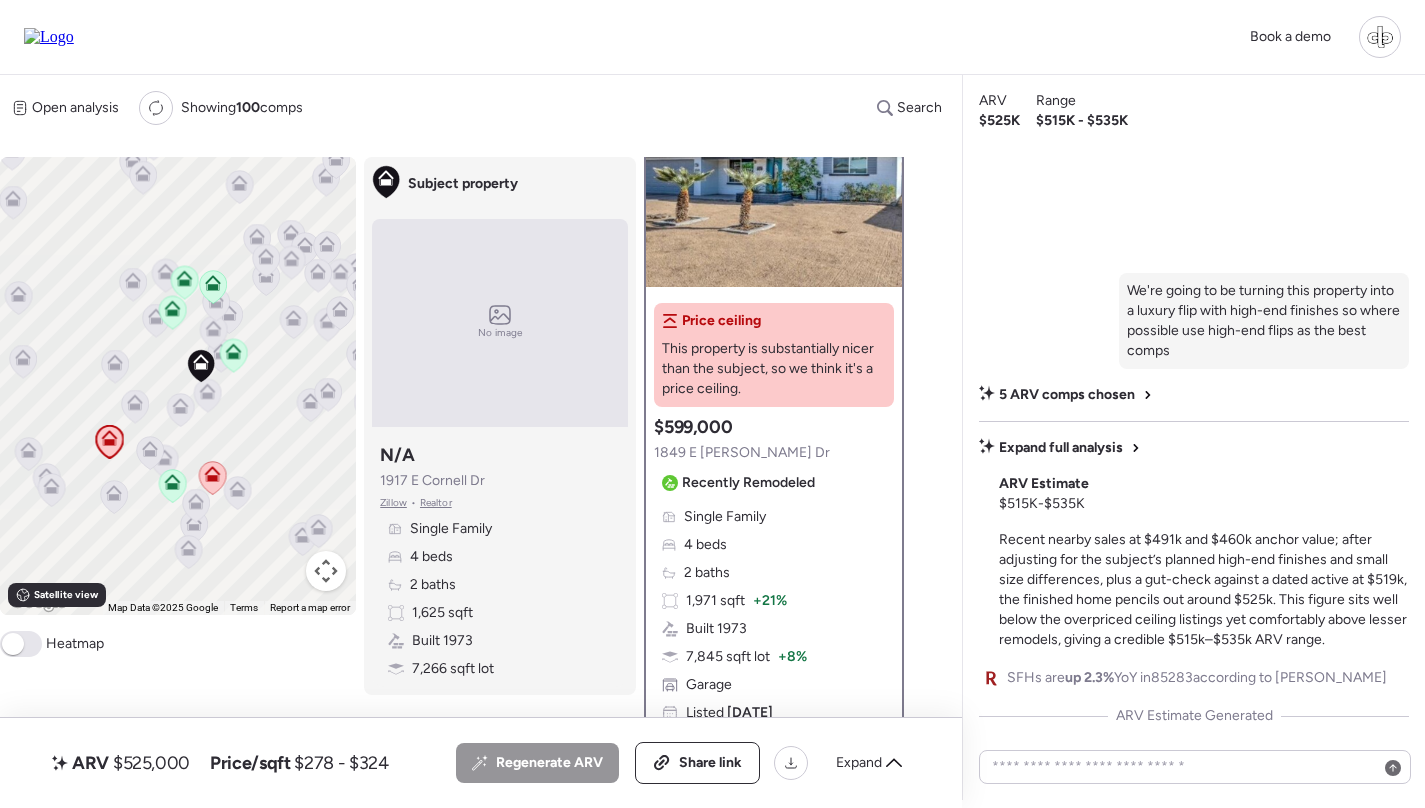 click 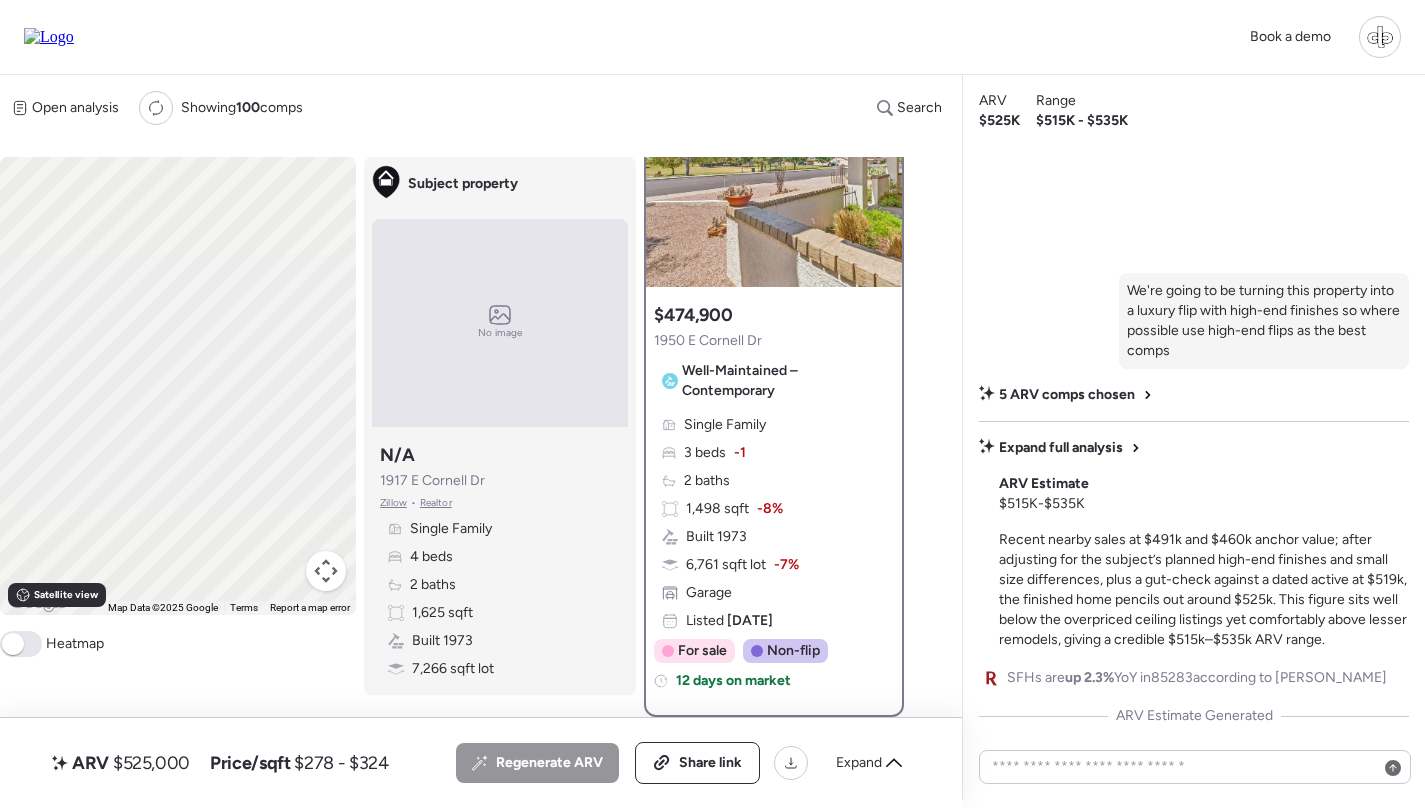 scroll, scrollTop: 0, scrollLeft: 0, axis: both 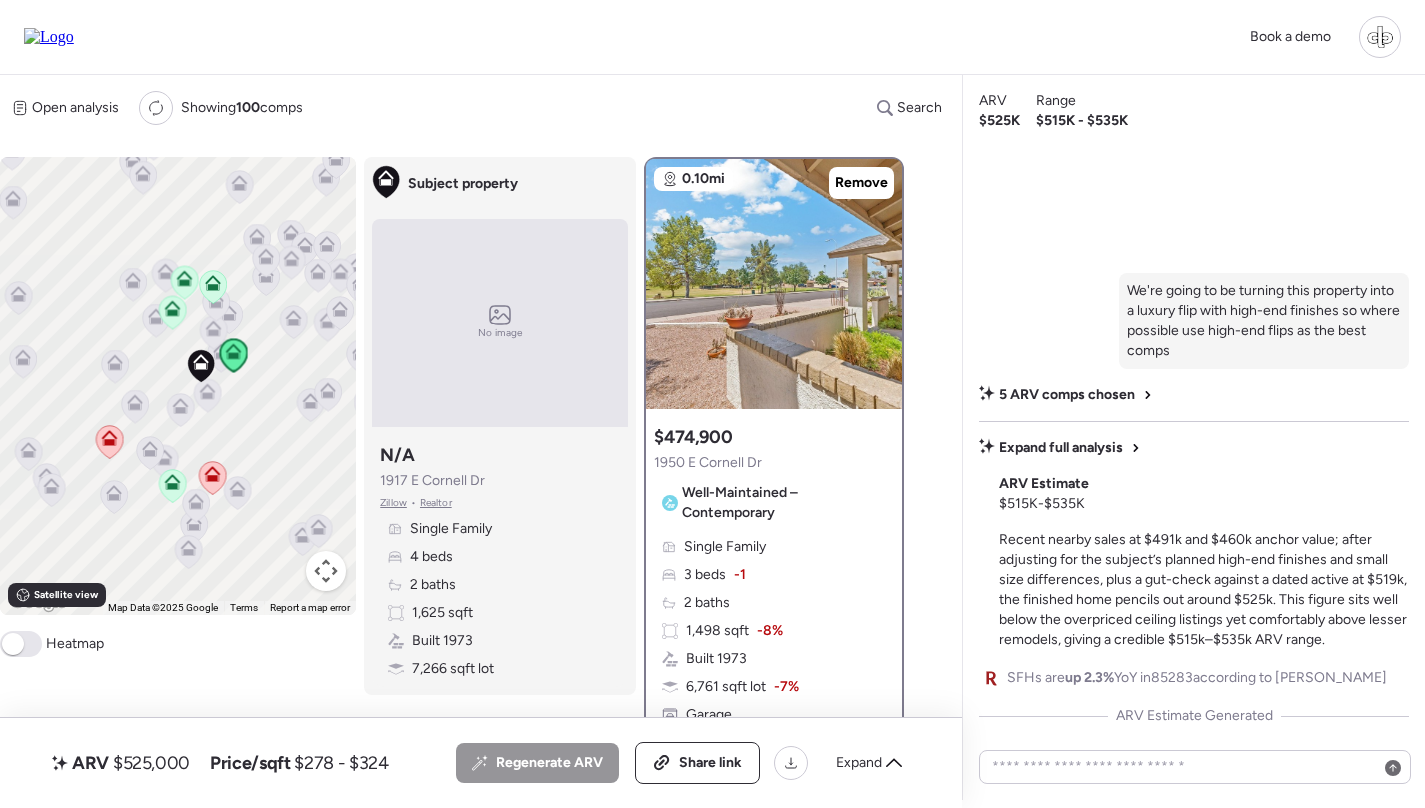 click 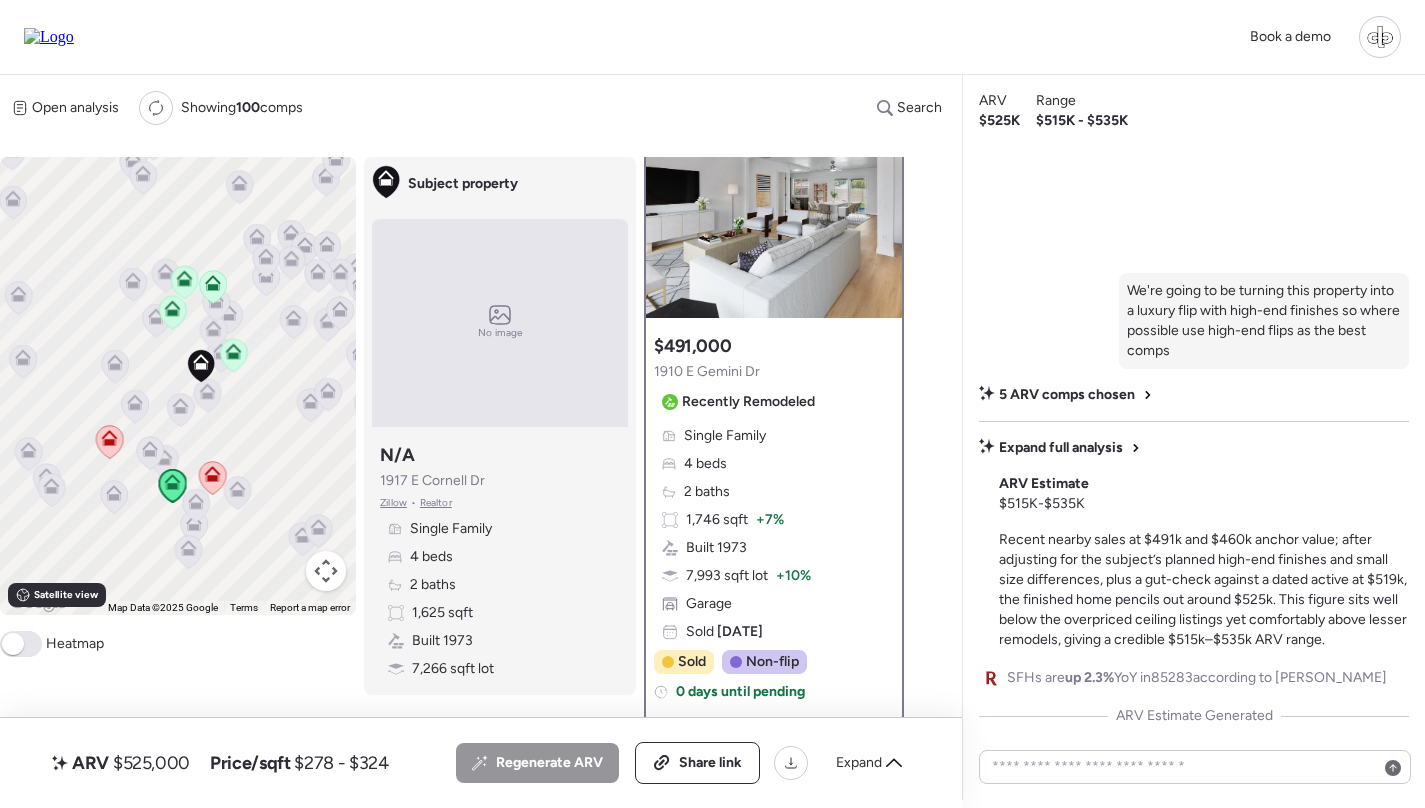 scroll, scrollTop: 88, scrollLeft: 0, axis: vertical 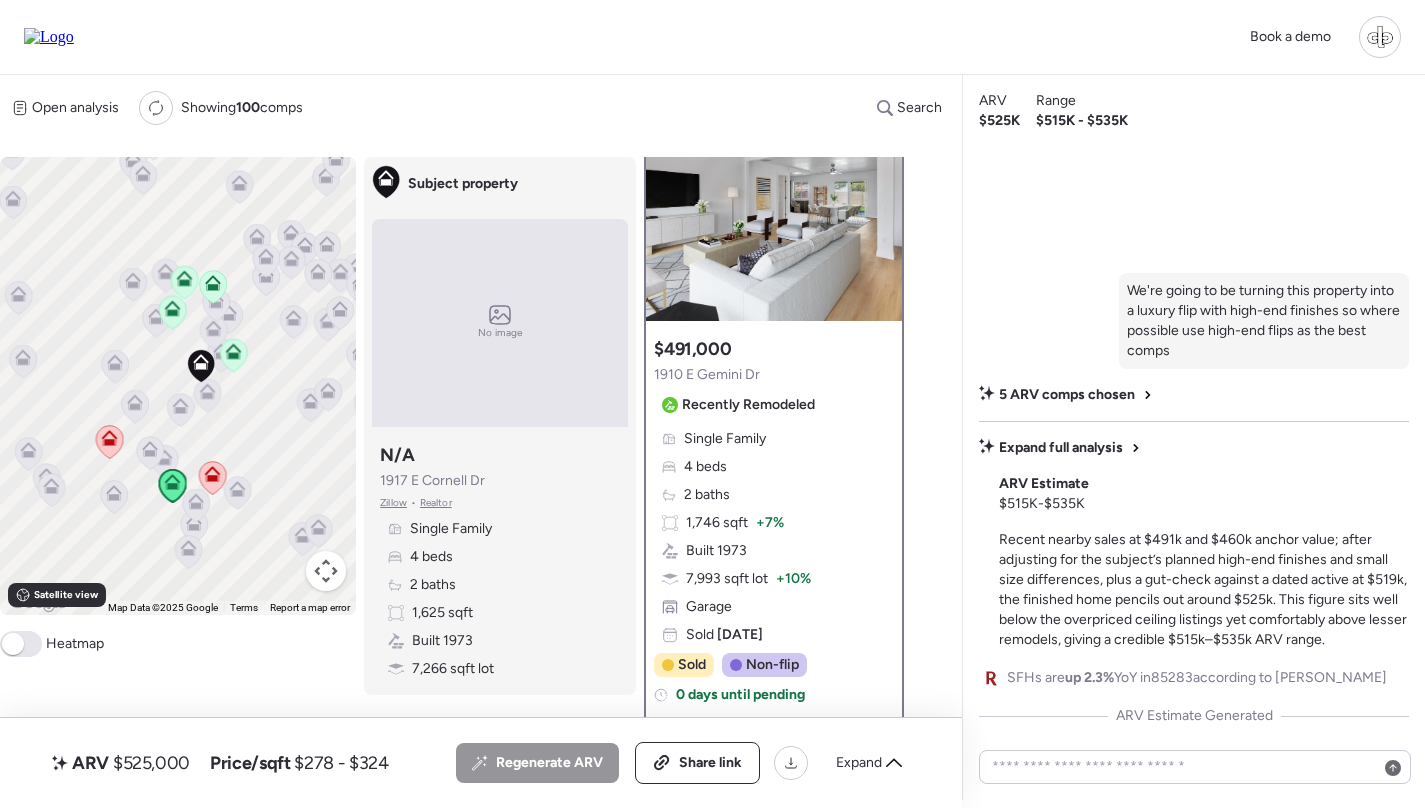 click 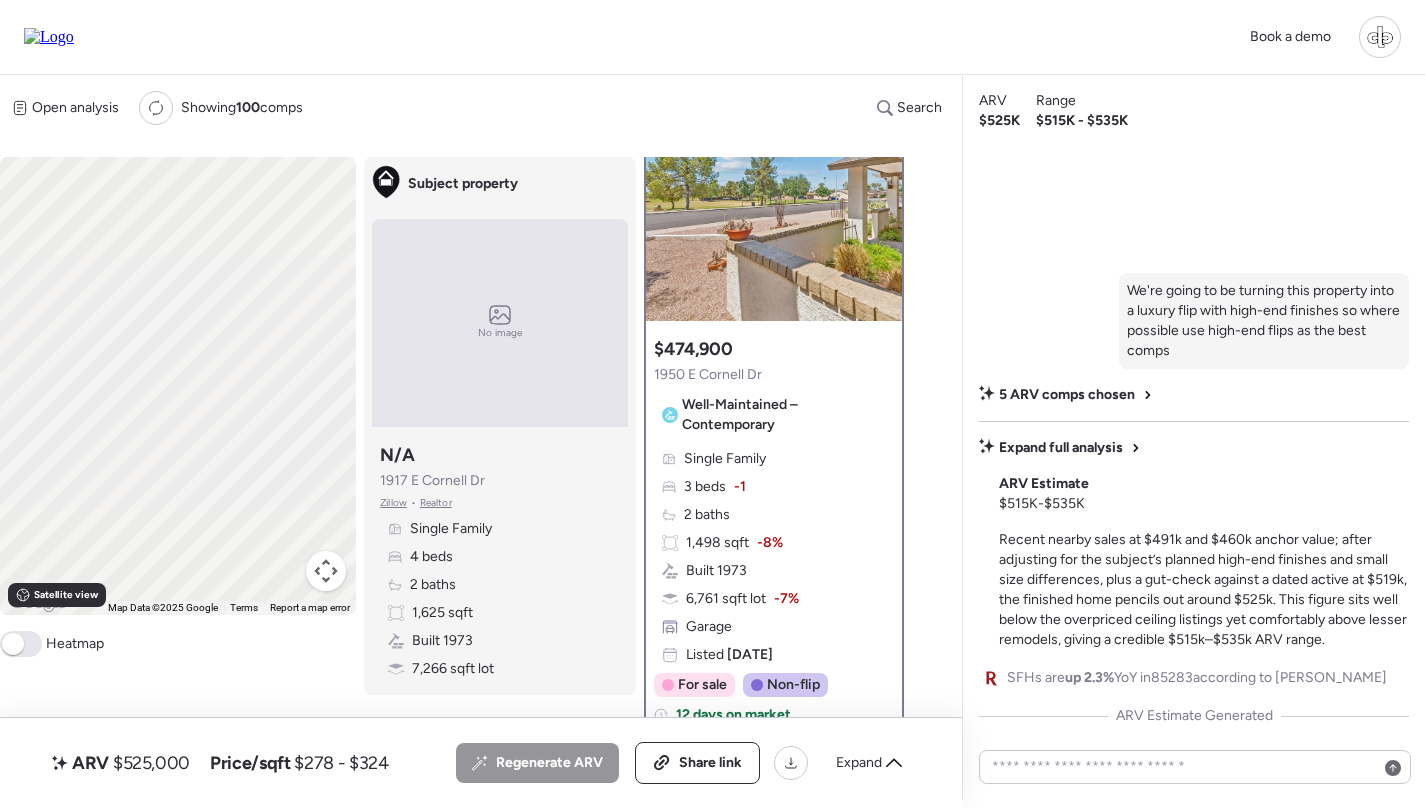 scroll, scrollTop: 0, scrollLeft: 0, axis: both 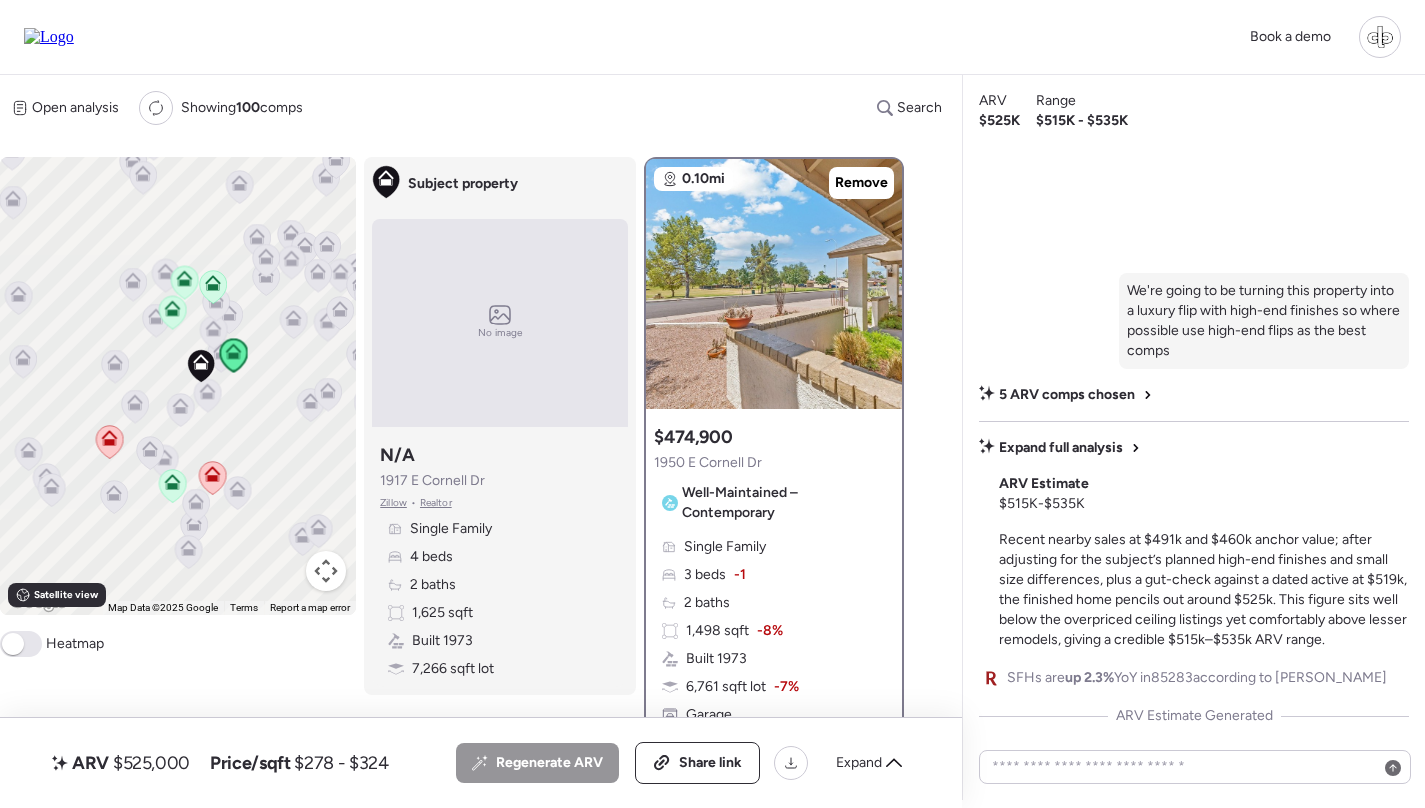 click 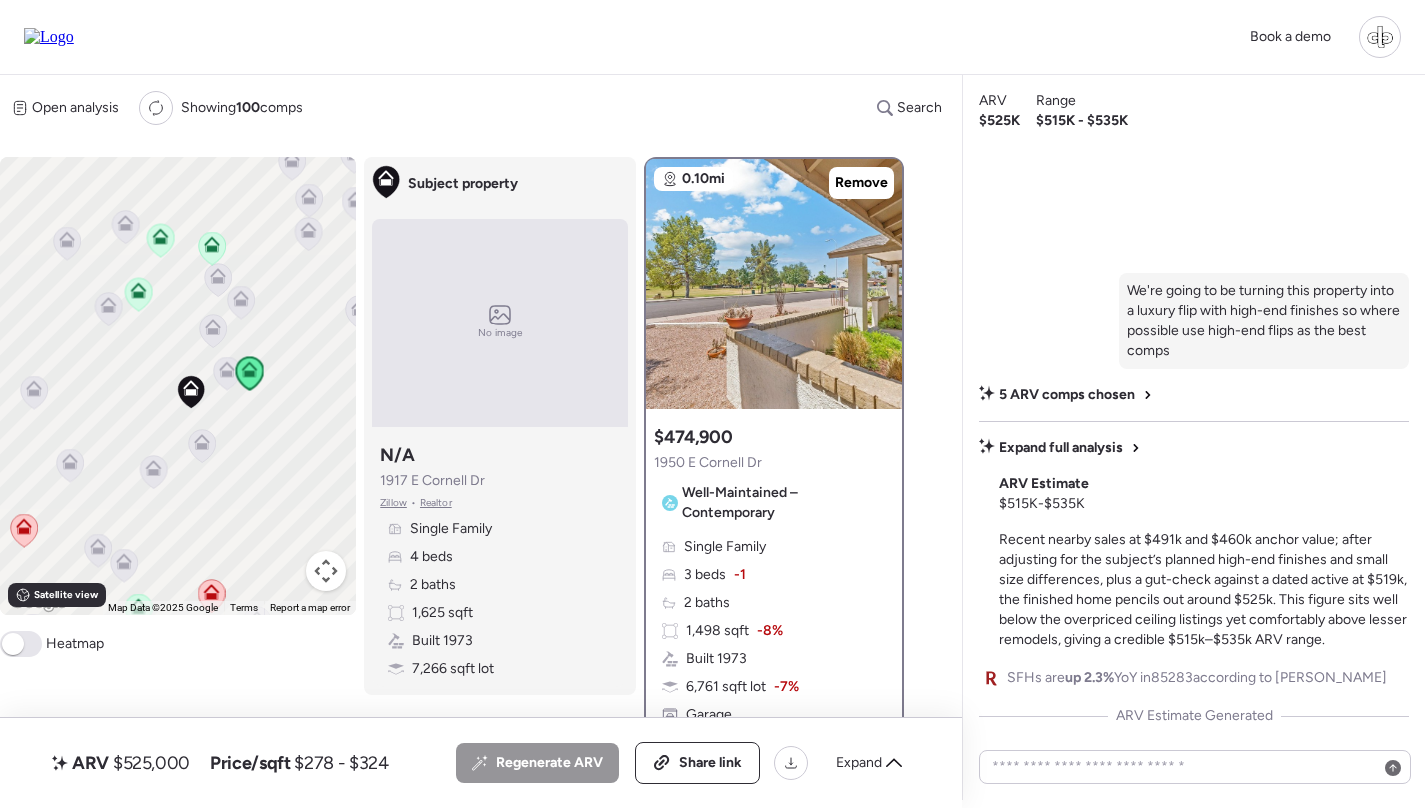 click 